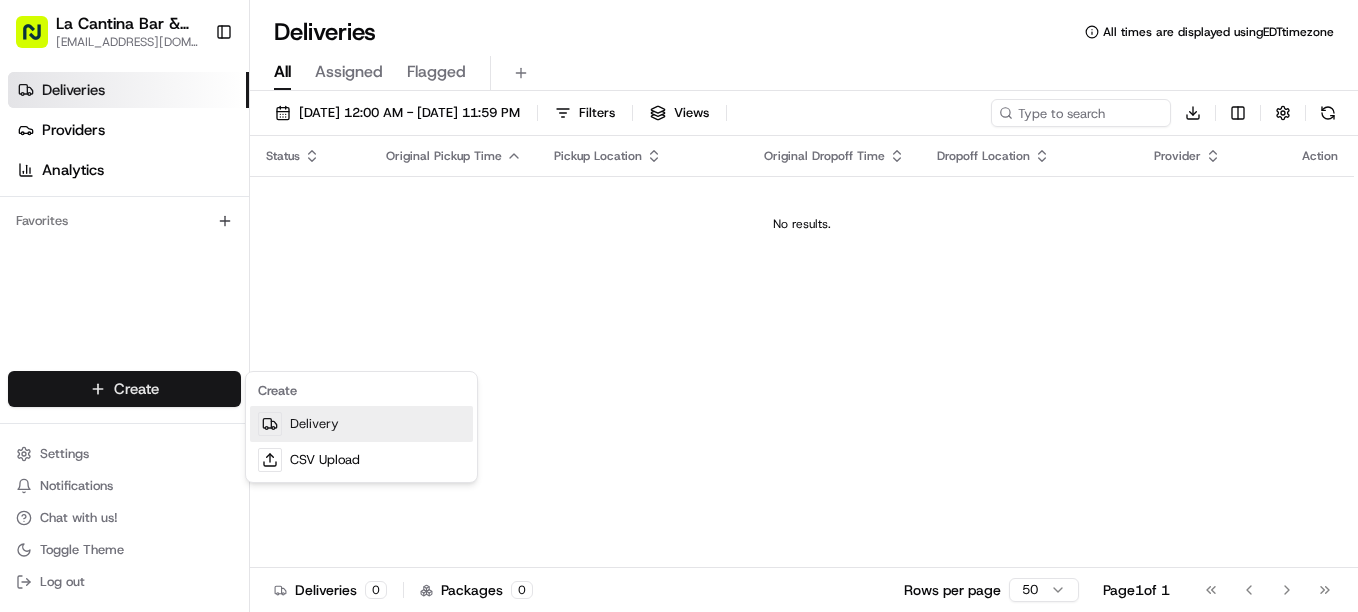 scroll, scrollTop: 0, scrollLeft: 0, axis: both 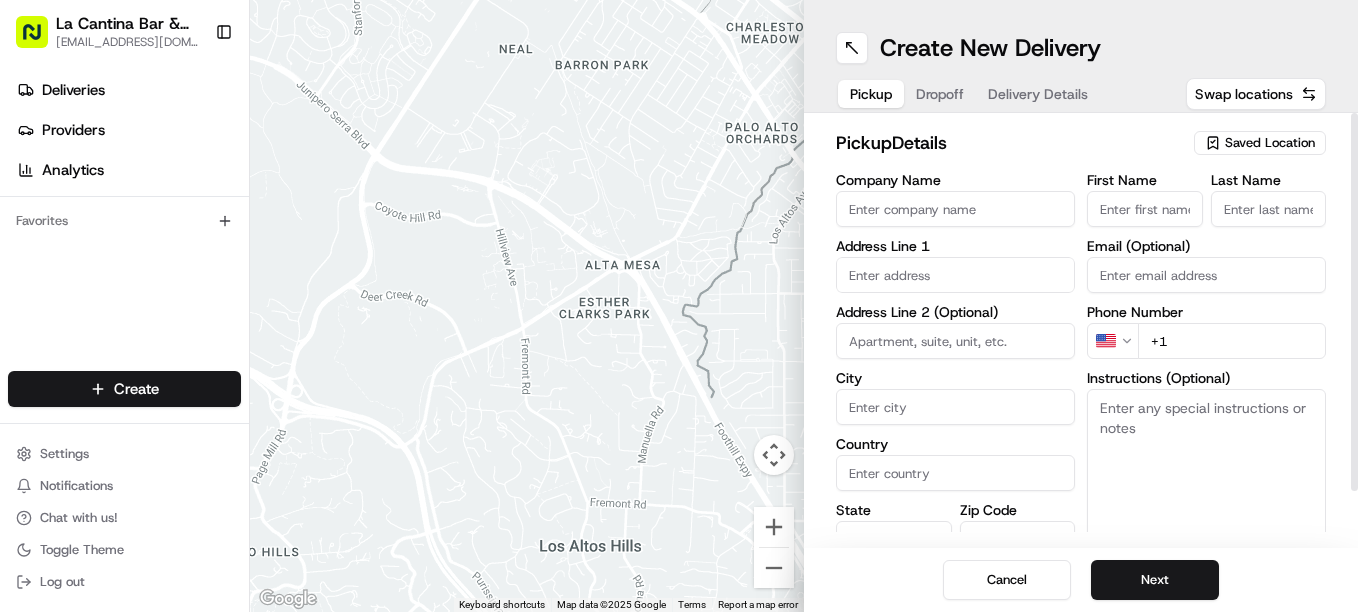 click on "Company Name" at bounding box center (955, 209) 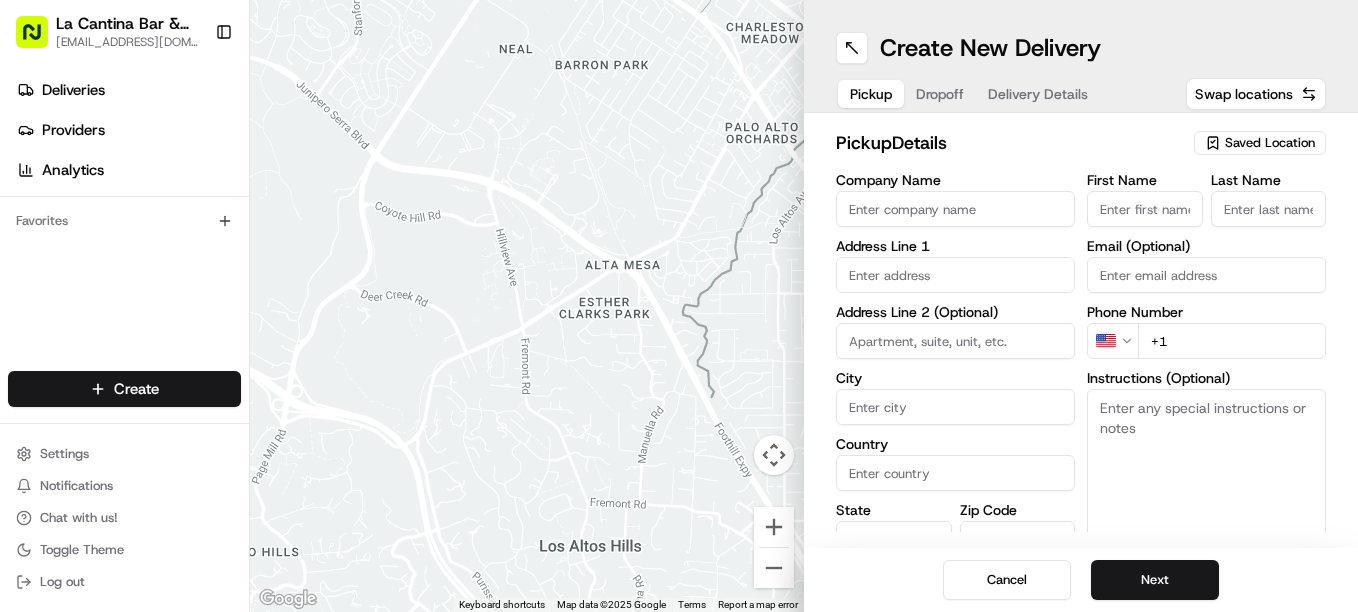 type on "La Cantina Bar & Grill" 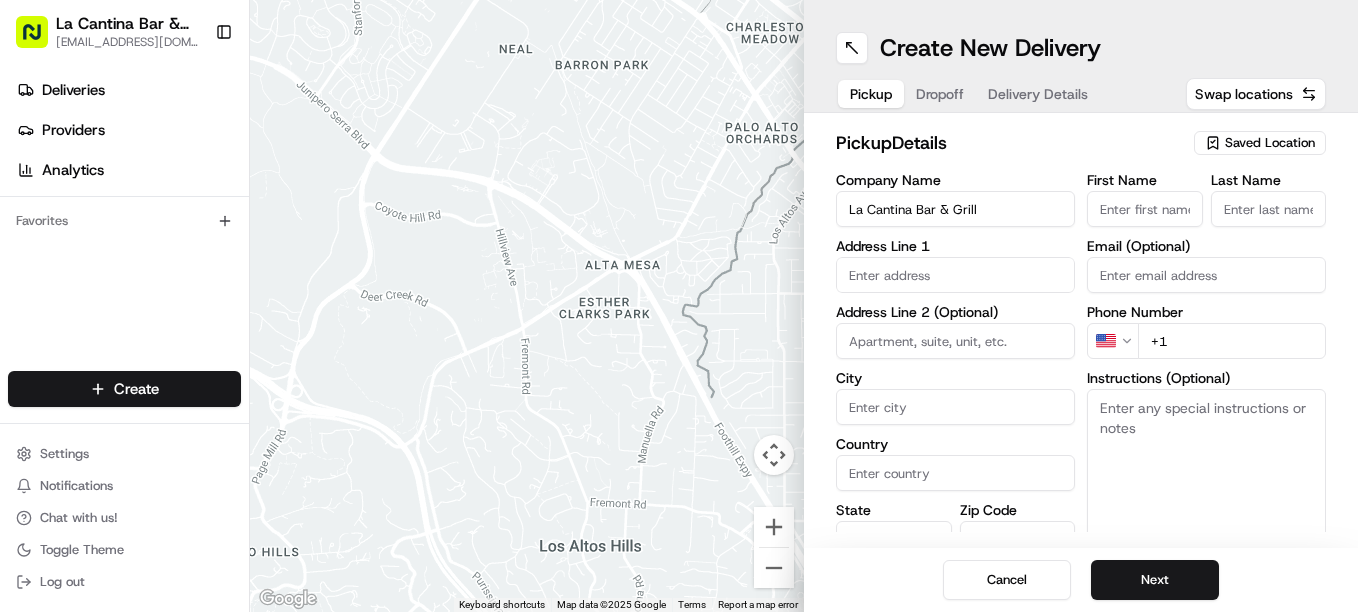 type on "[STREET_ADDRESS]" 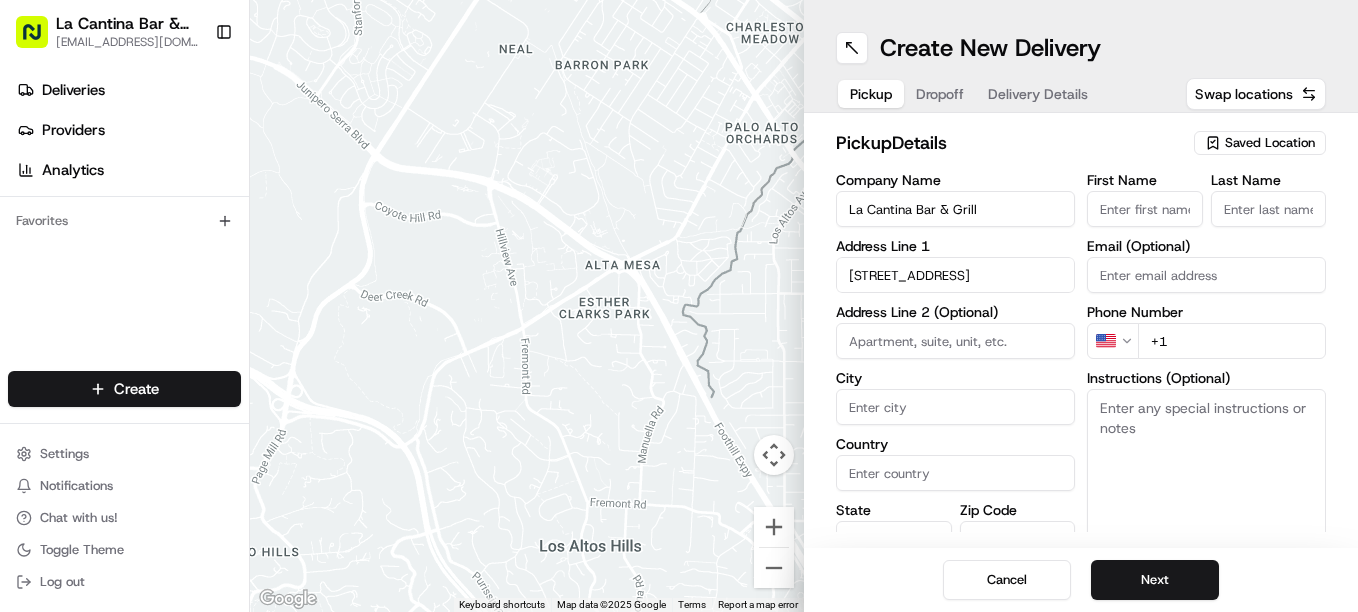 type on "Plainfield" 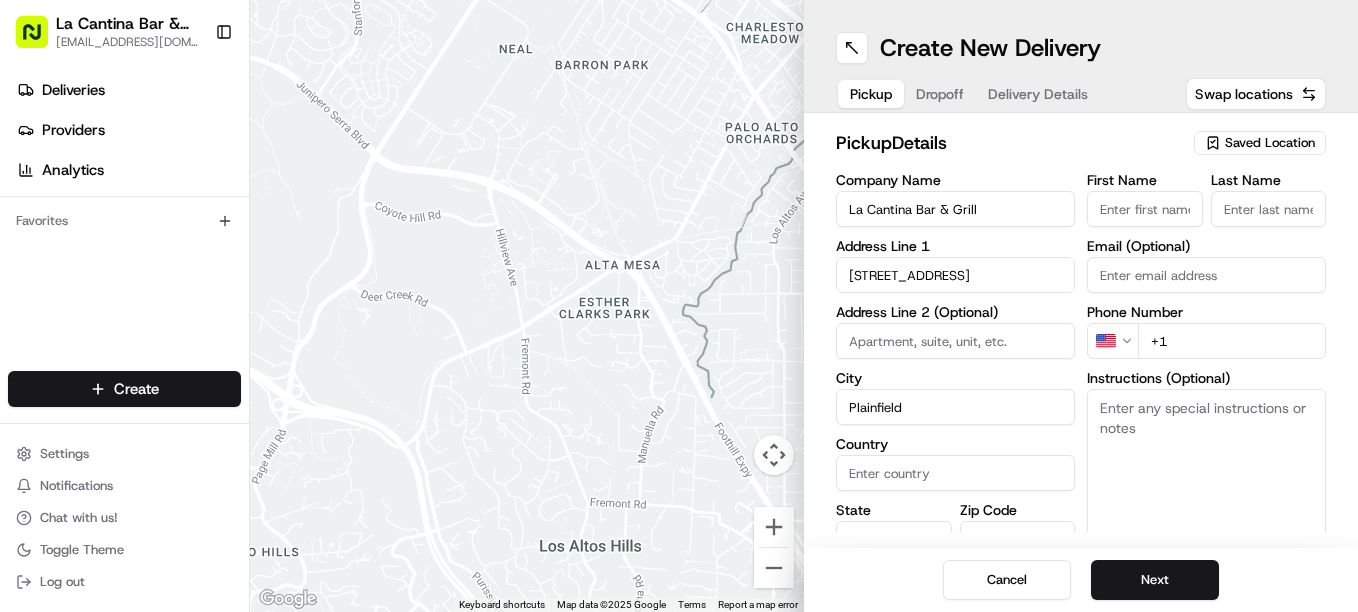 type on "[GEOGRAPHIC_DATA]" 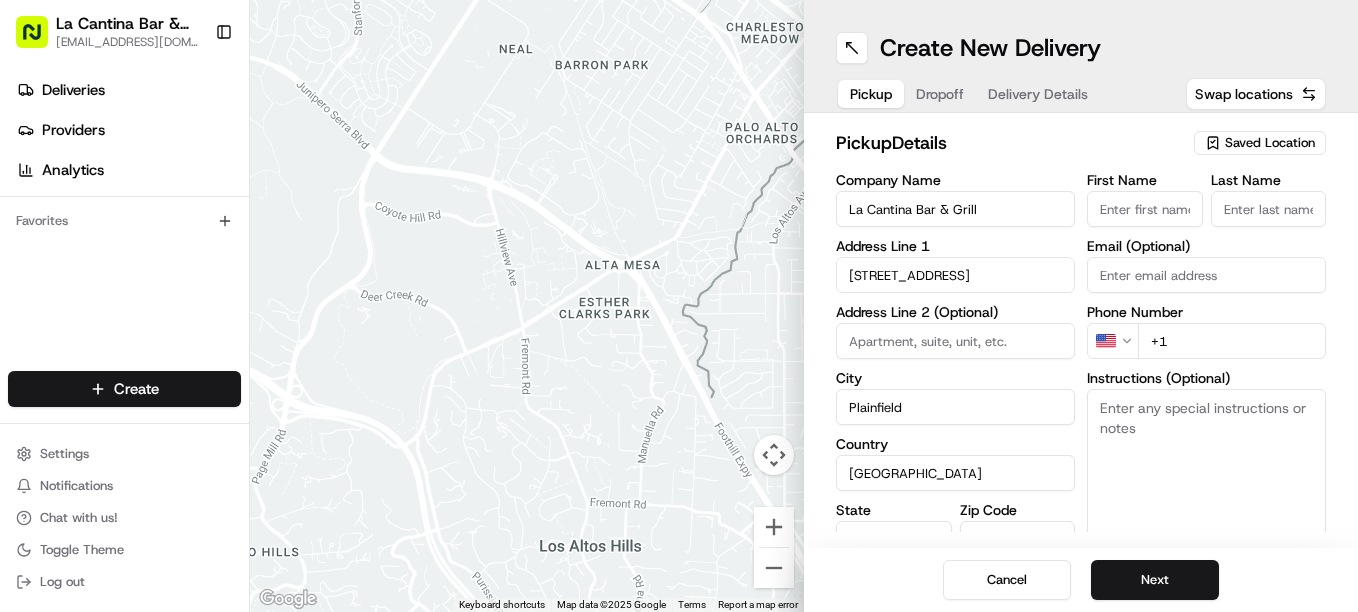type on "CT" 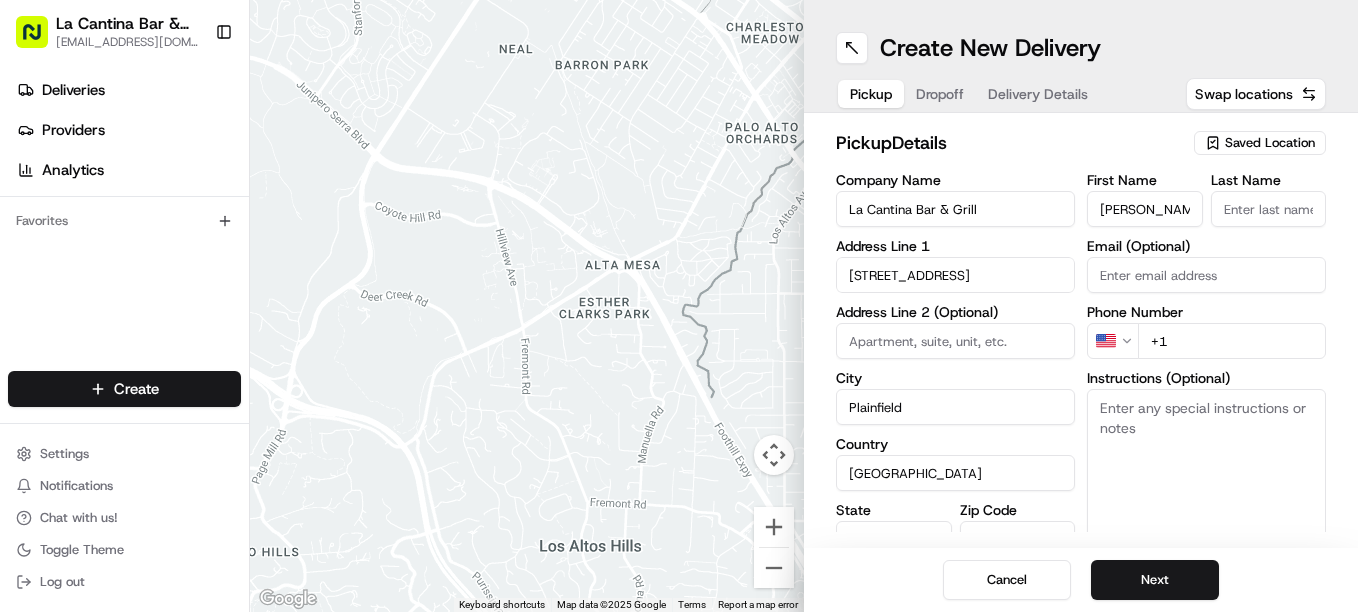 type on "[PERSON_NAME]" 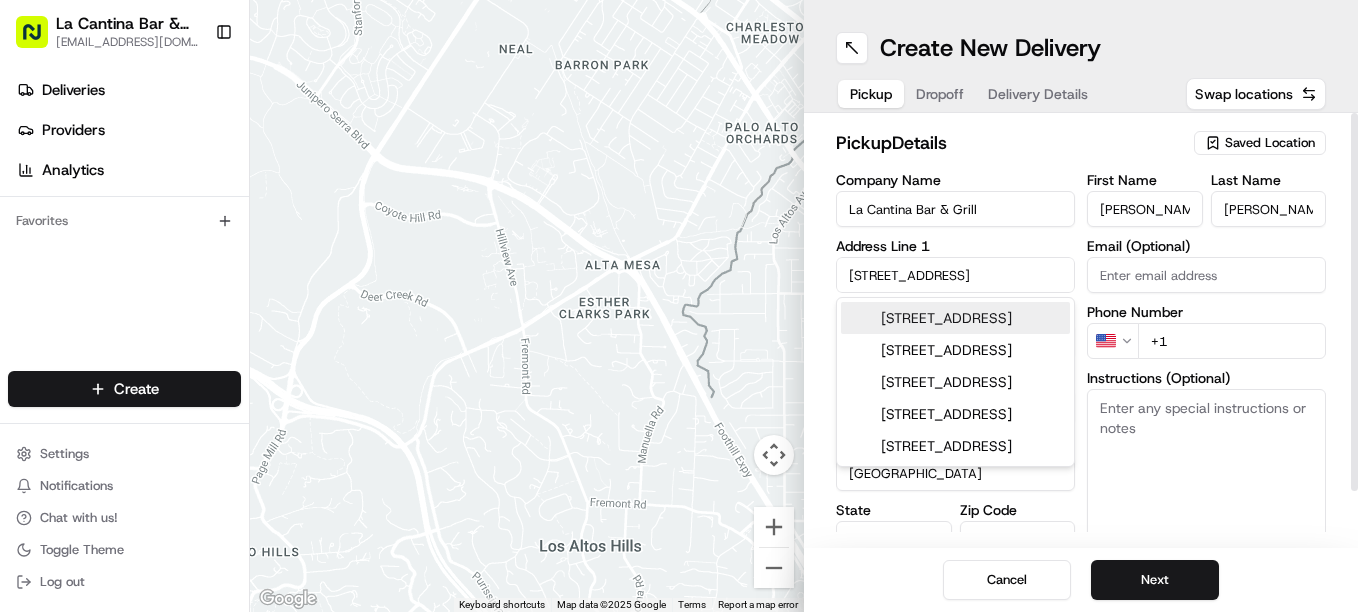 click on "+1" at bounding box center (1232, 341) 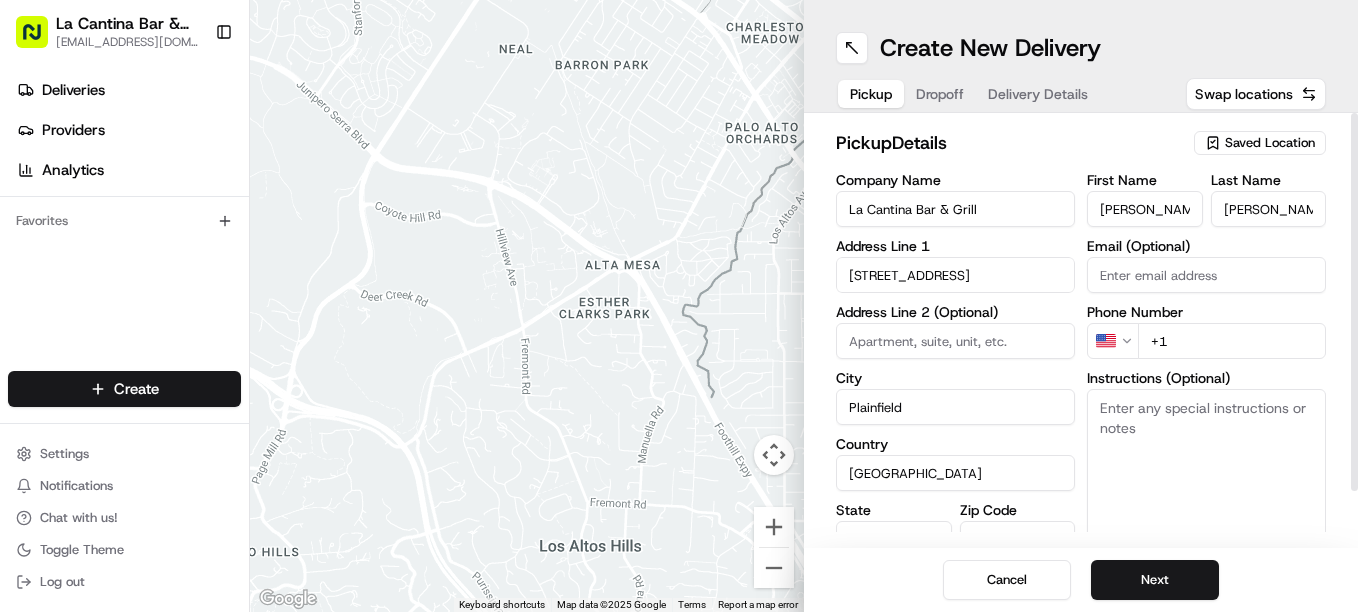 scroll, scrollTop: 61, scrollLeft: 0, axis: vertical 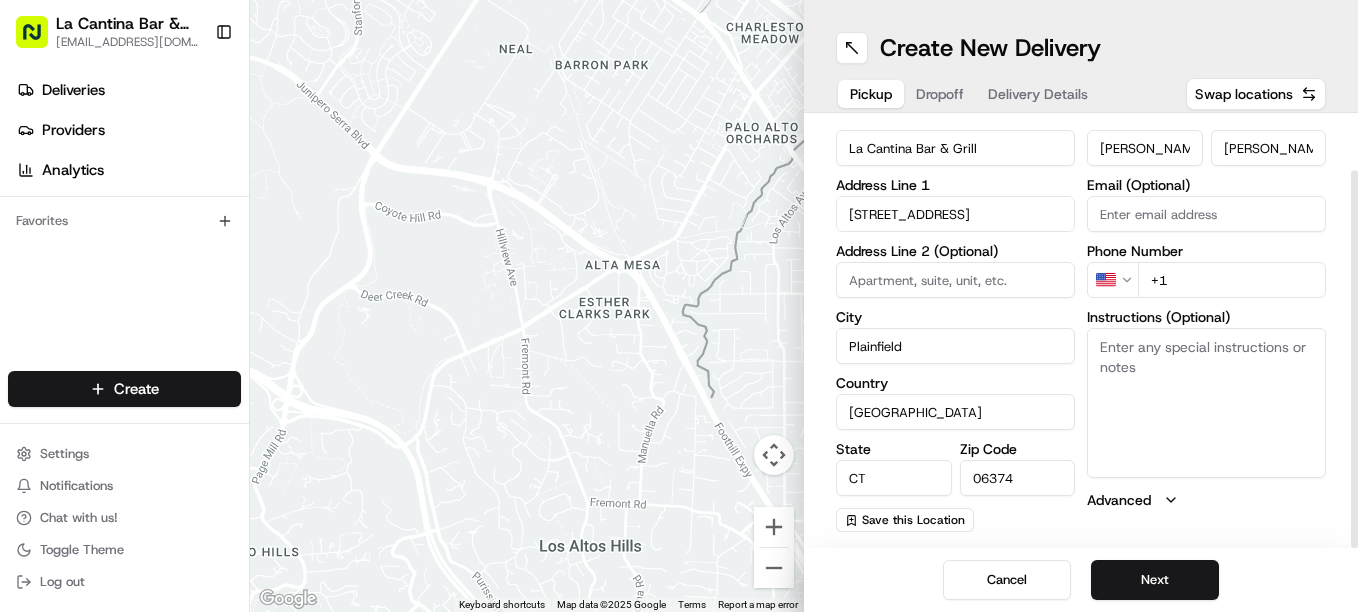click on "+1" at bounding box center (1232, 280) 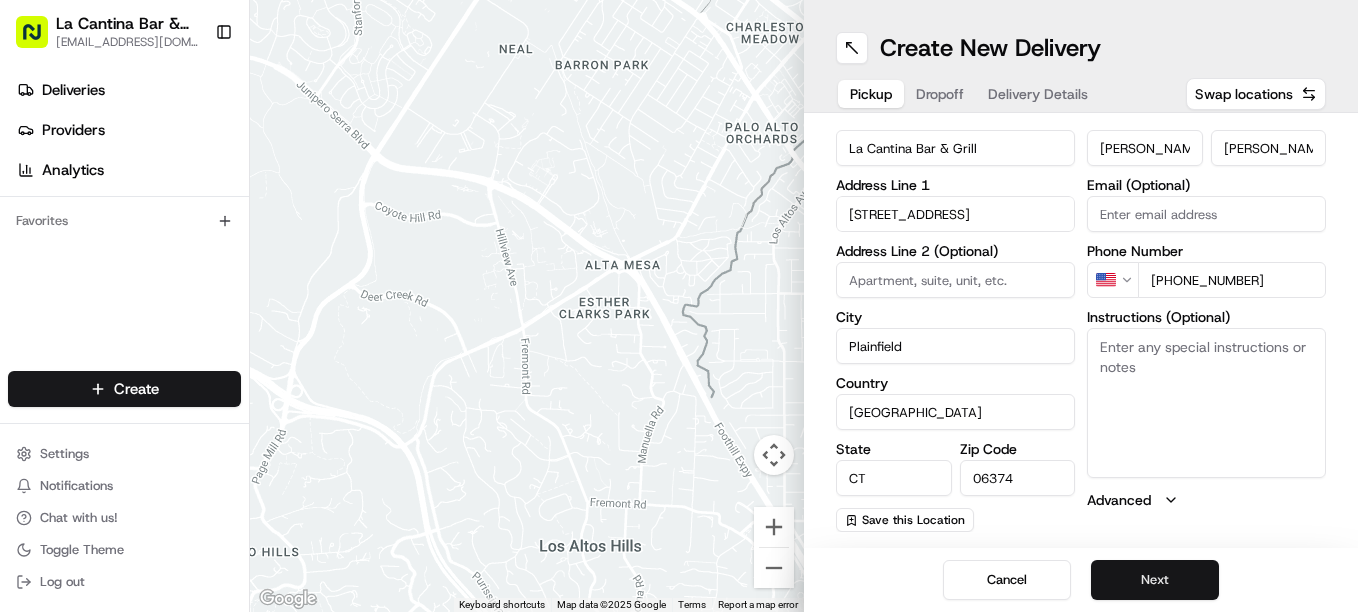 type on "[PHONE_NUMBER]" 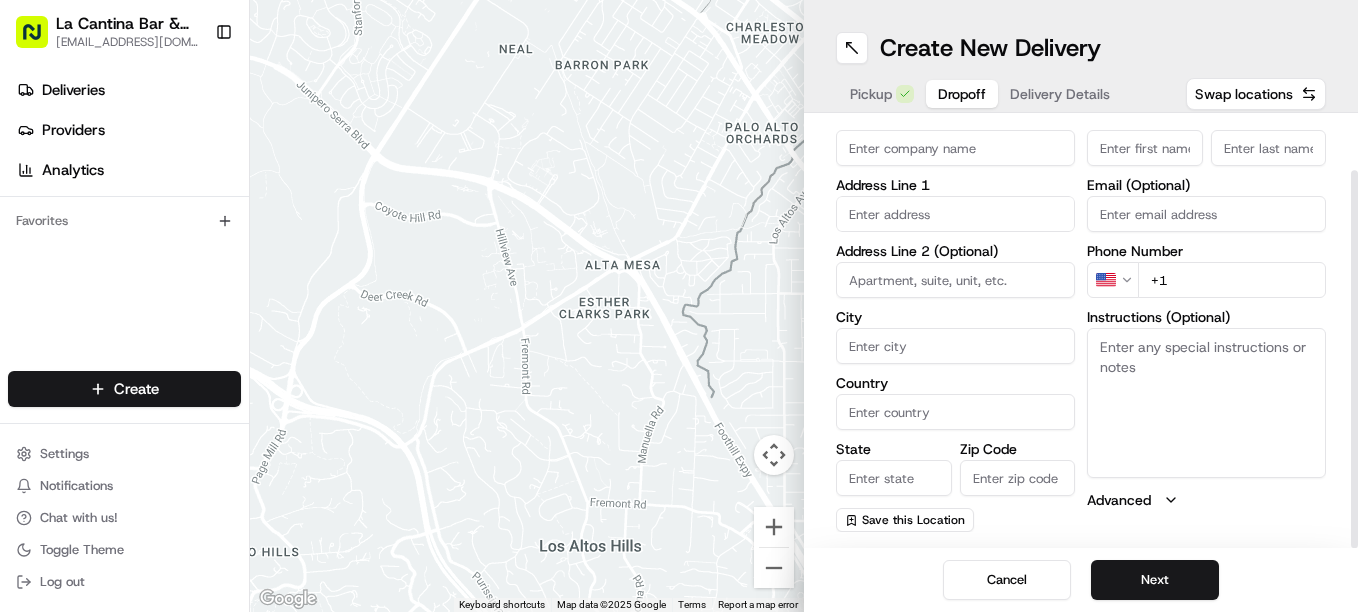scroll, scrollTop: 0, scrollLeft: 0, axis: both 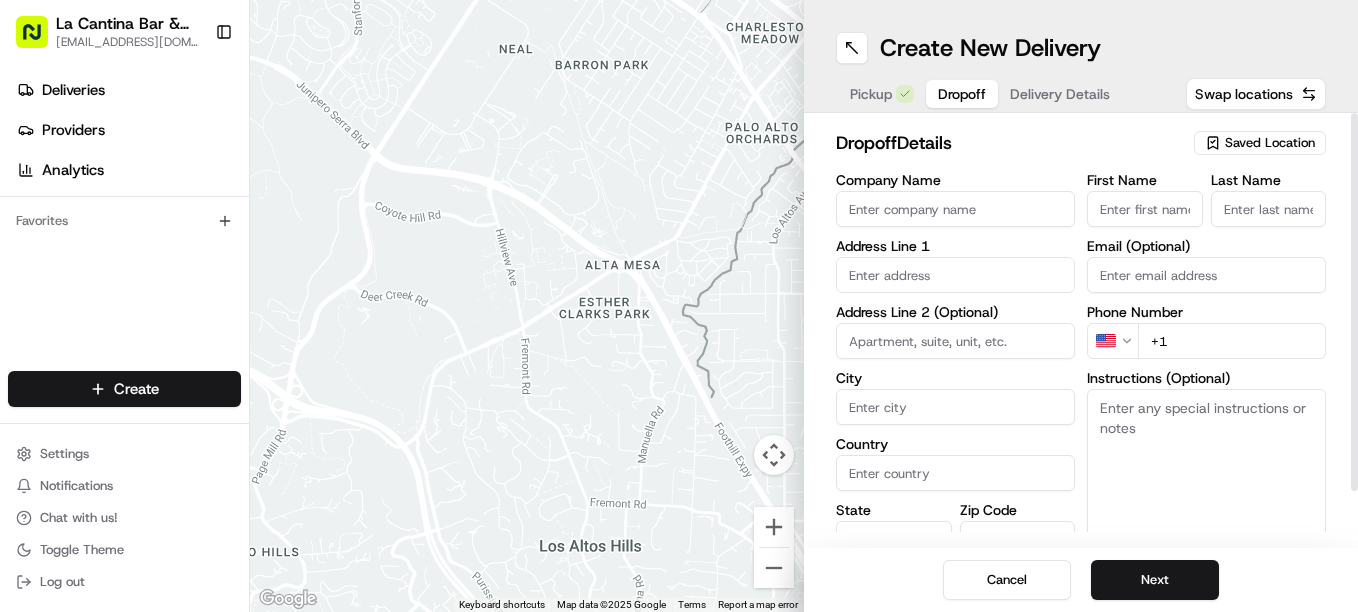 drag, startPoint x: 1357, startPoint y: 240, endPoint x: 1336, endPoint y: 130, distance: 111.9866 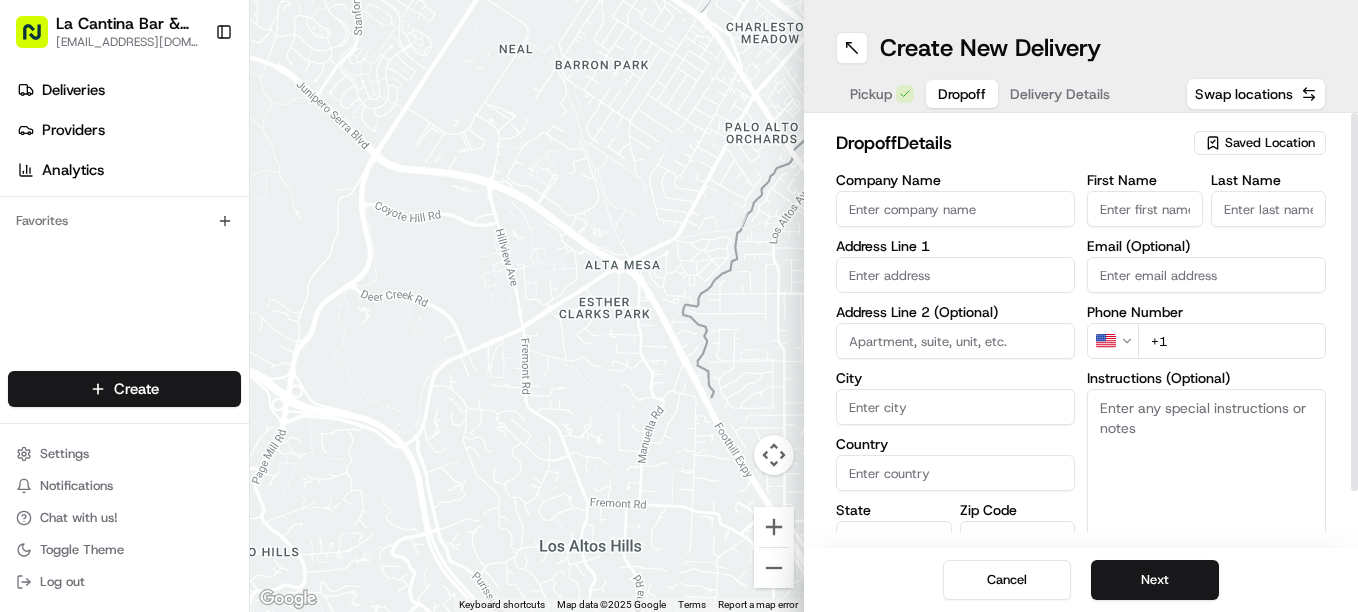 click at bounding box center [1354, 302] 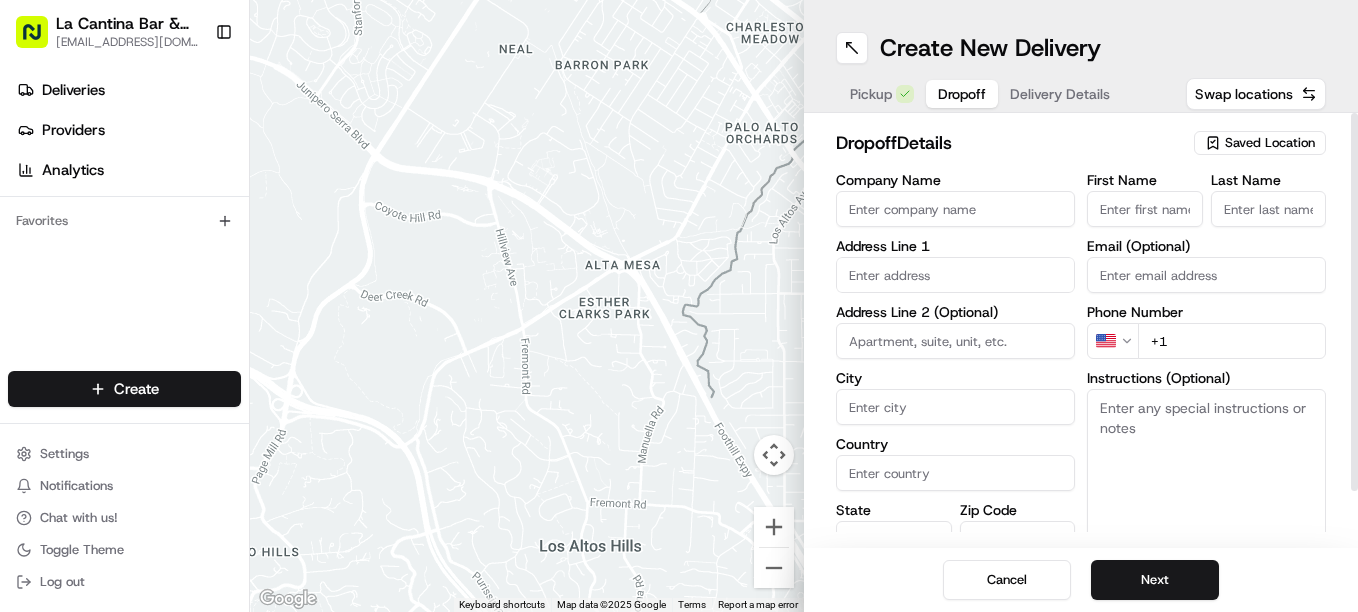 click on "First Name" at bounding box center [1145, 209] 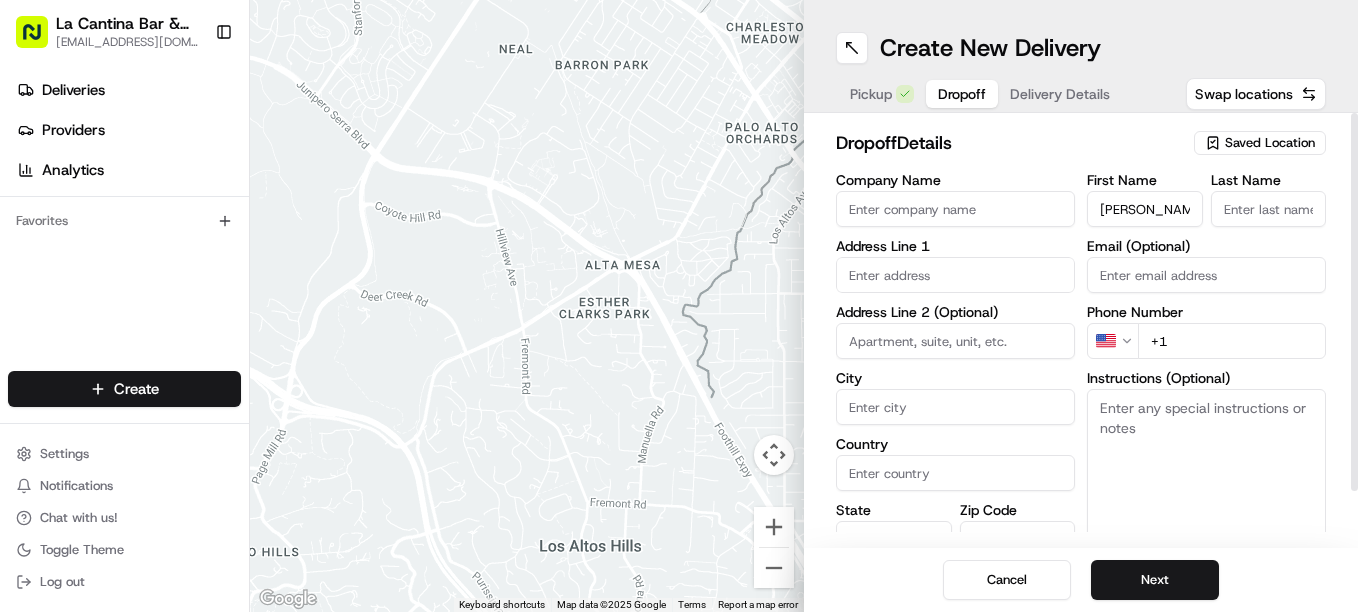 type on "[PERSON_NAME]" 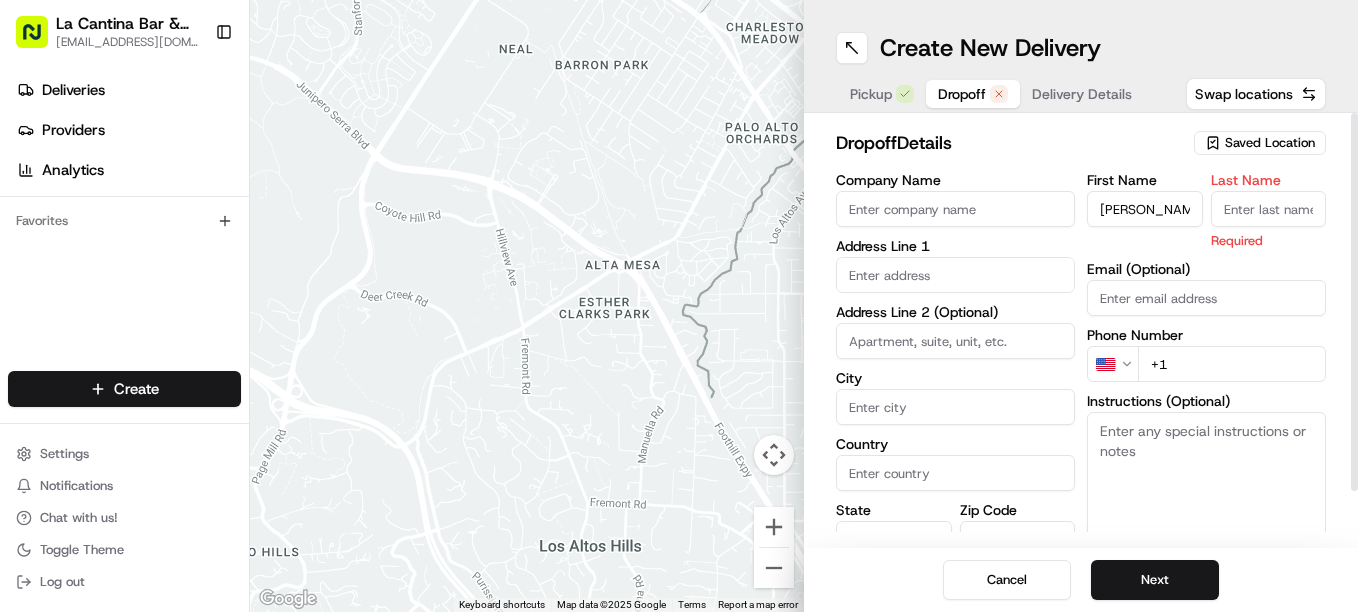click on "Last Name" at bounding box center (1269, 209) 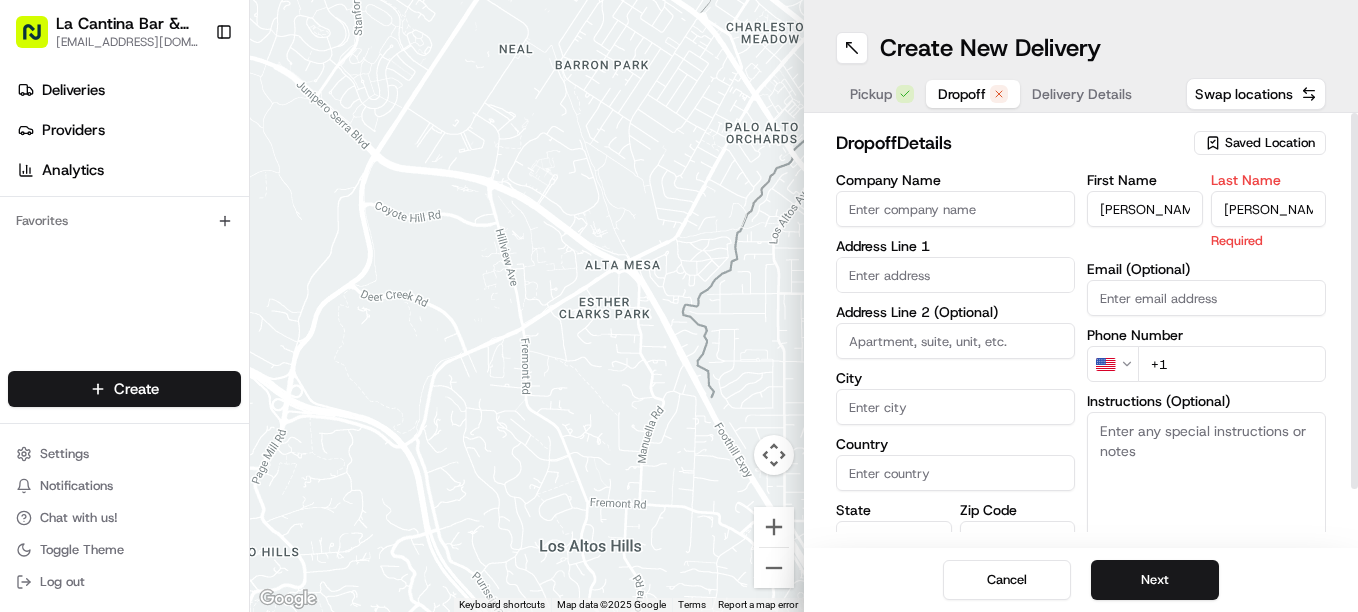 type on "[PERSON_NAME]" 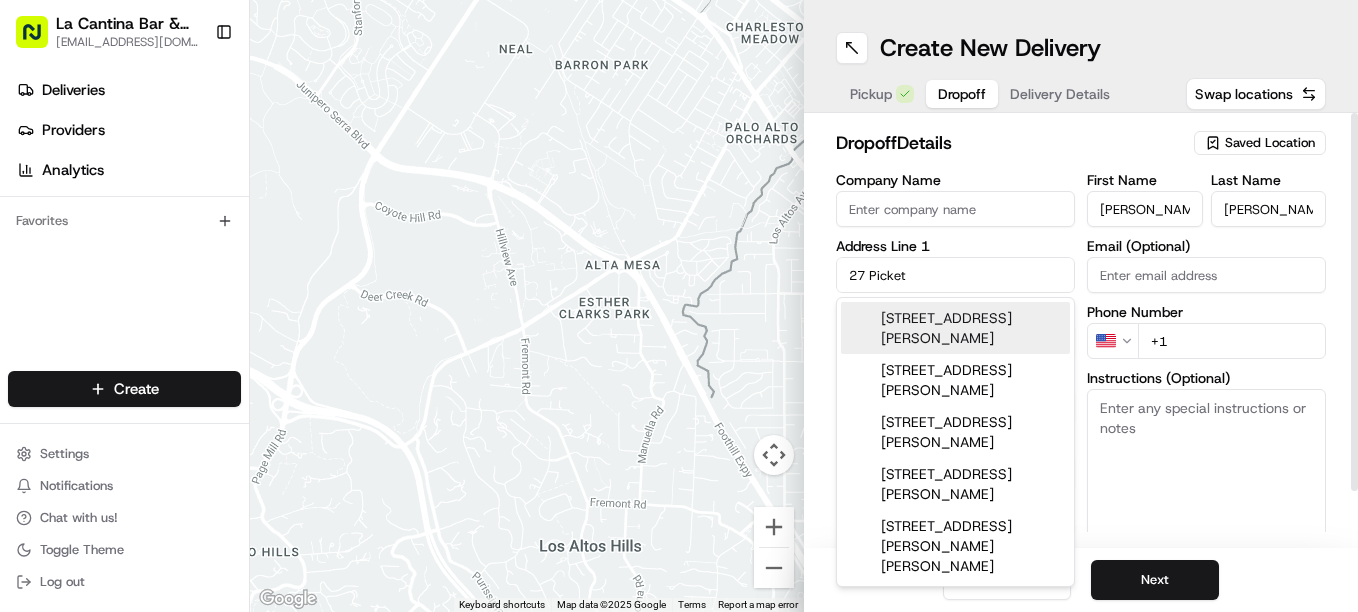 click on "[STREET_ADDRESS][PERSON_NAME]" at bounding box center [955, 328] 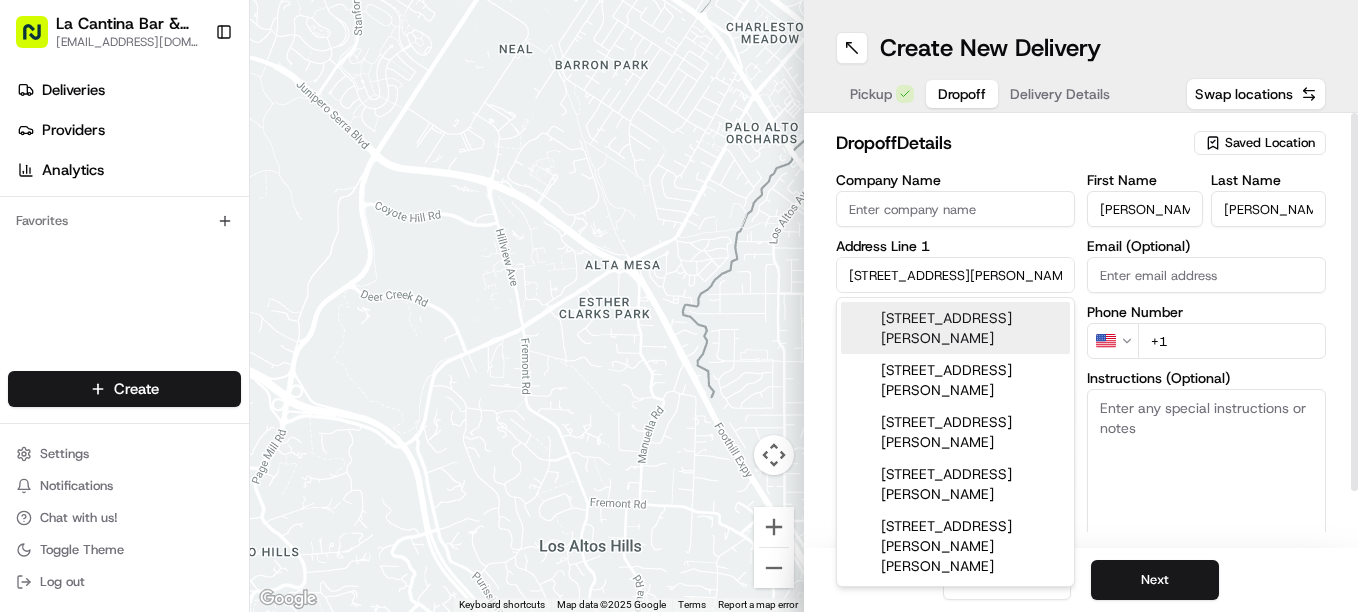 type on "[STREET_ADDRESS][PERSON_NAME]" 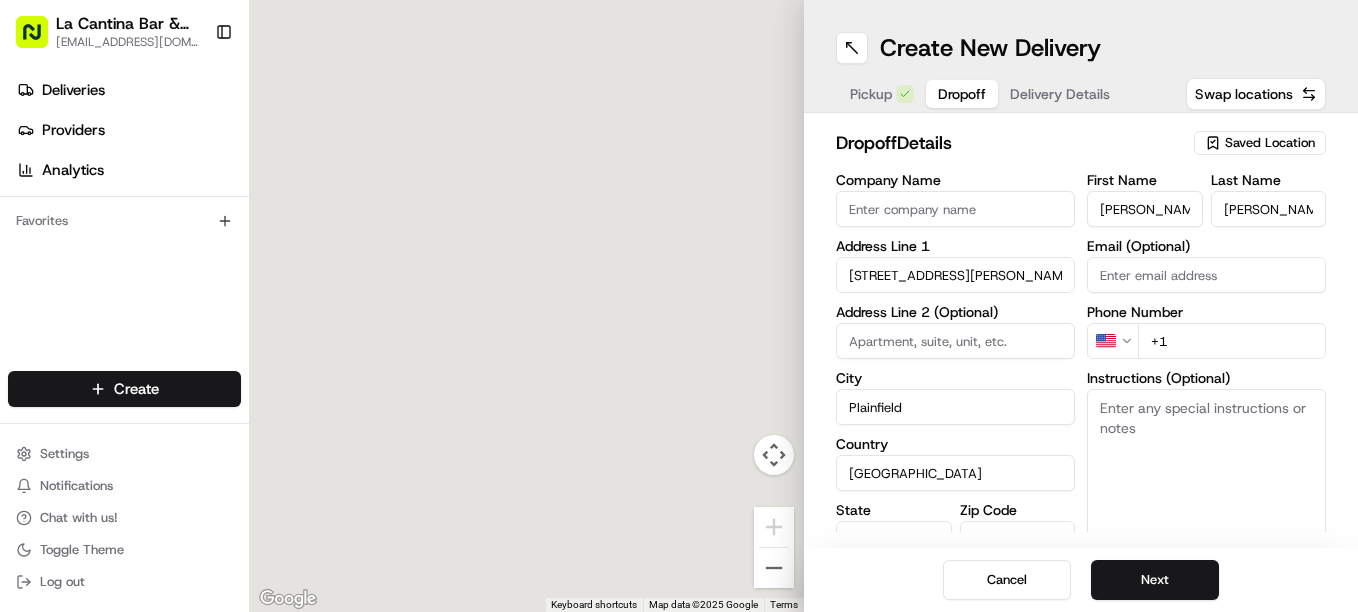 type on "[STREET_ADDRESS][PERSON_NAME]" 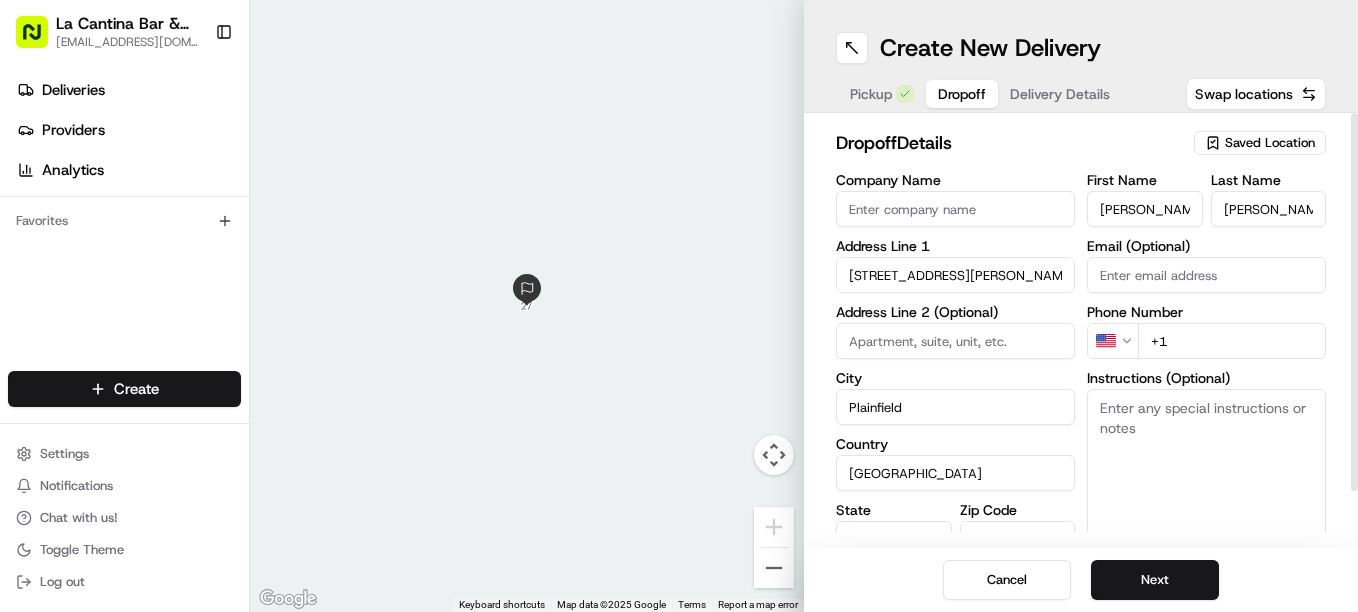 click on "+1" at bounding box center [1232, 341] 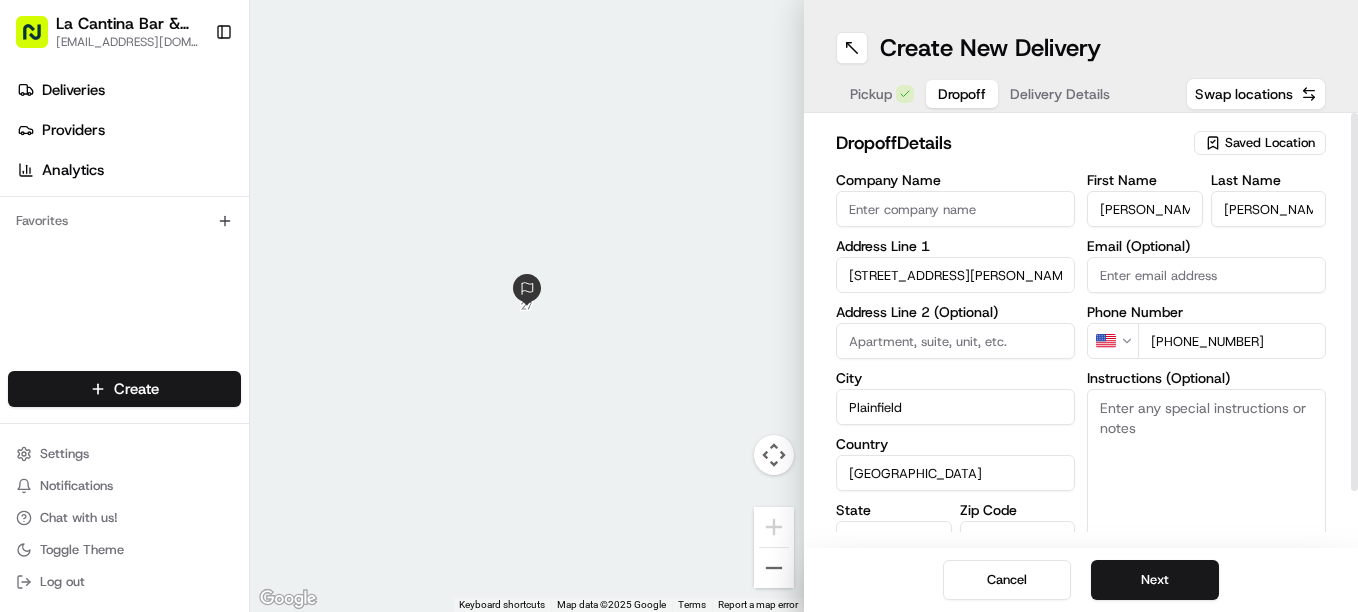 type on "[PHONE_NUMBER]" 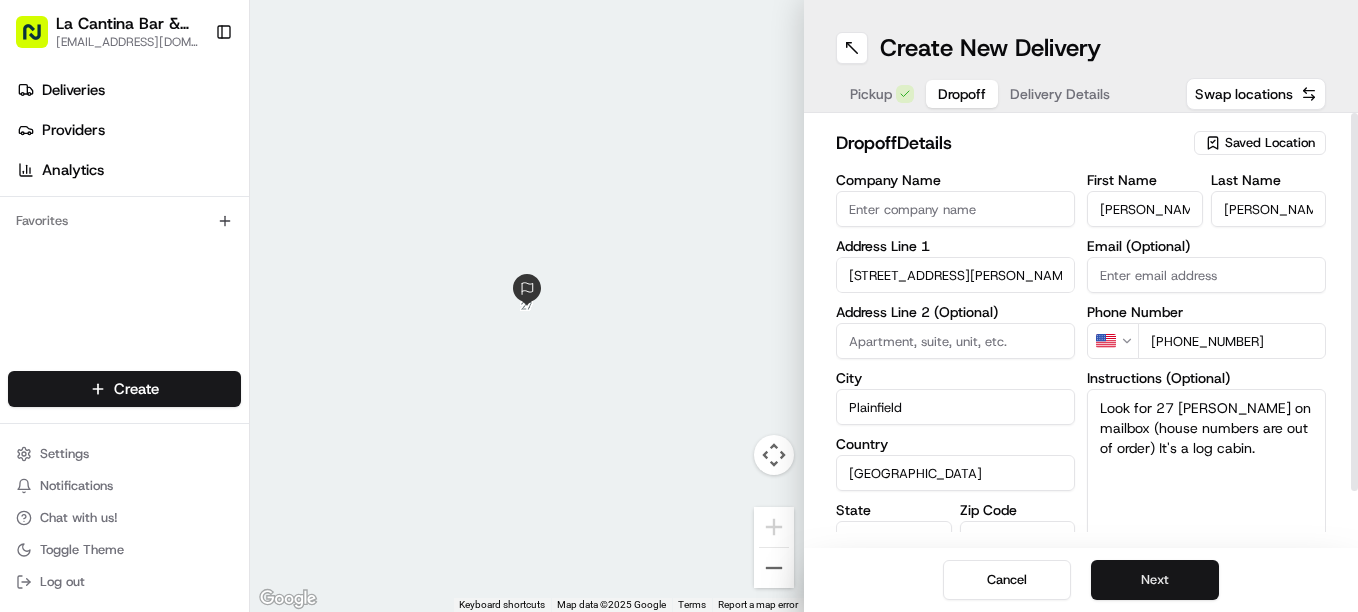 type on "Look for 27 [PERSON_NAME] on mailbox (house numbers are out of order) It's a log cabin." 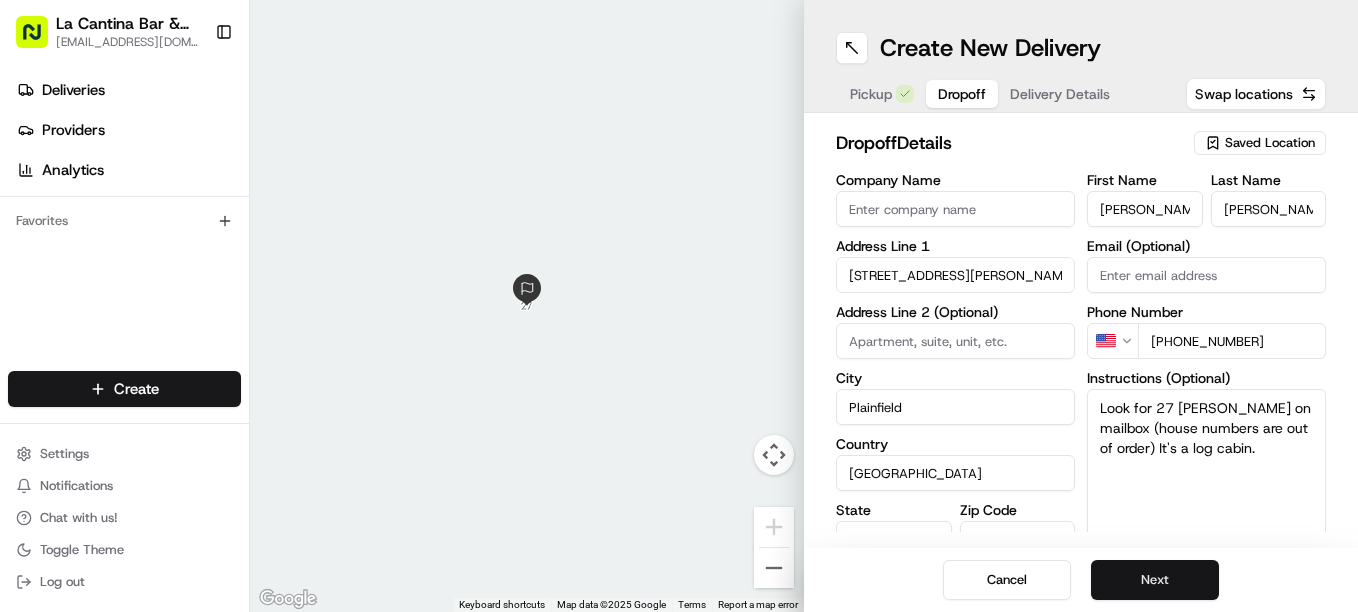 click on "Next" at bounding box center [1155, 580] 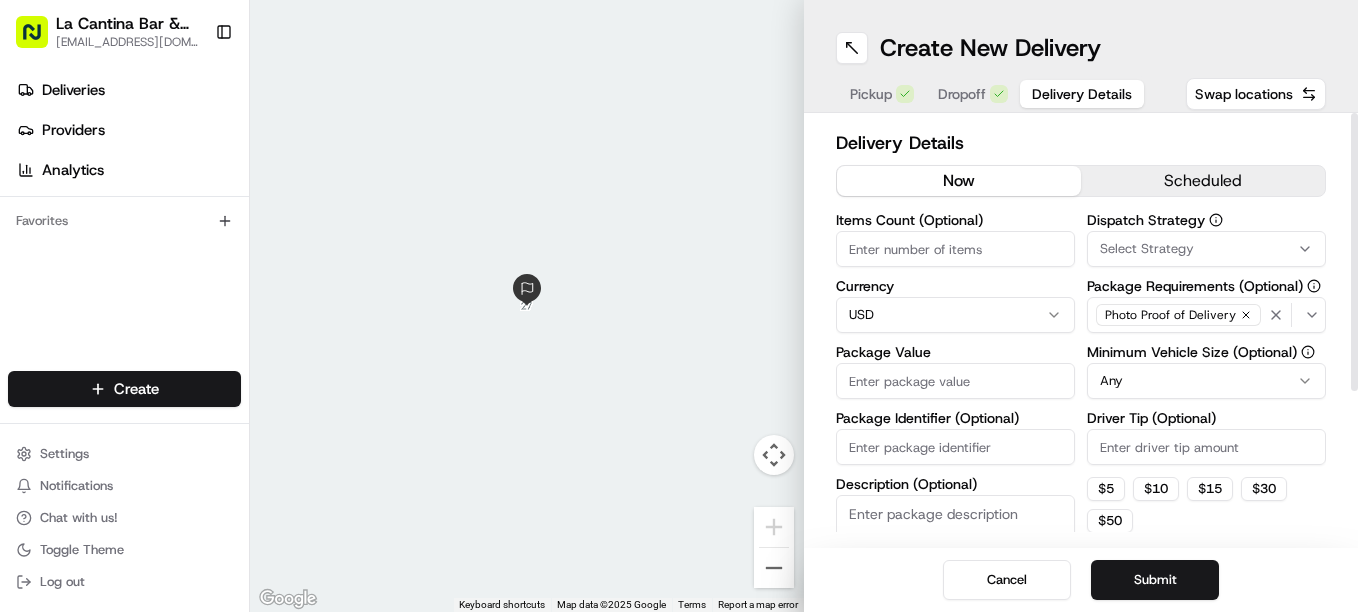 click on "Package Value" at bounding box center (955, 381) 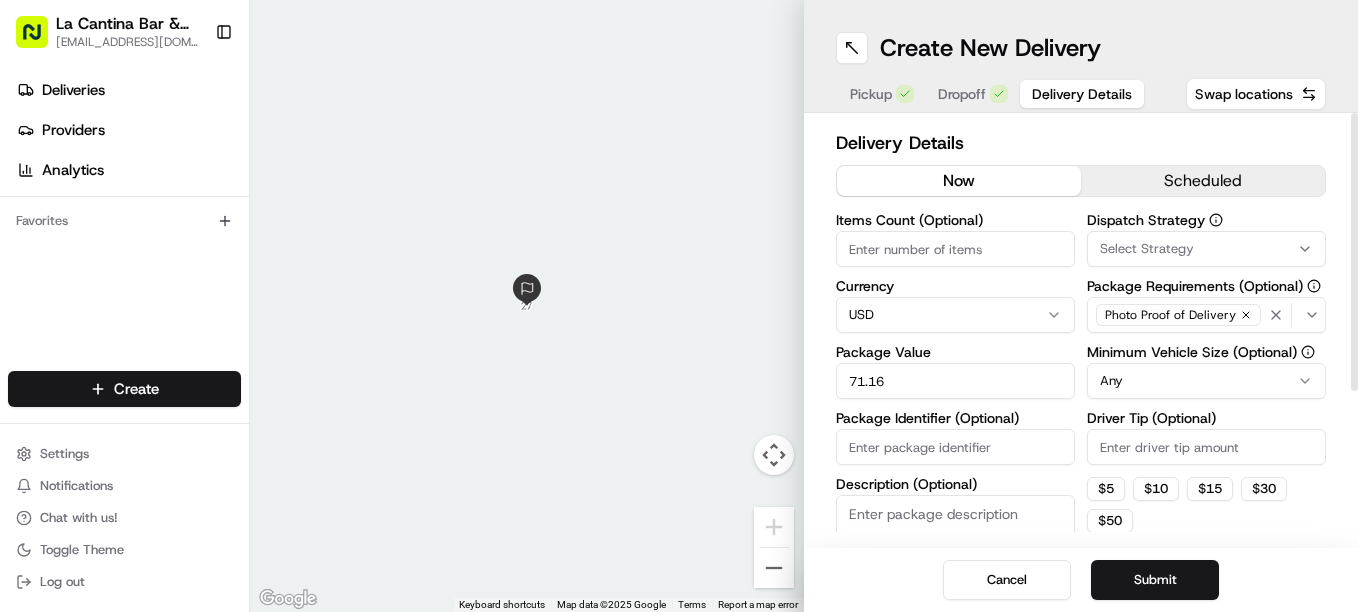 type on "71.16" 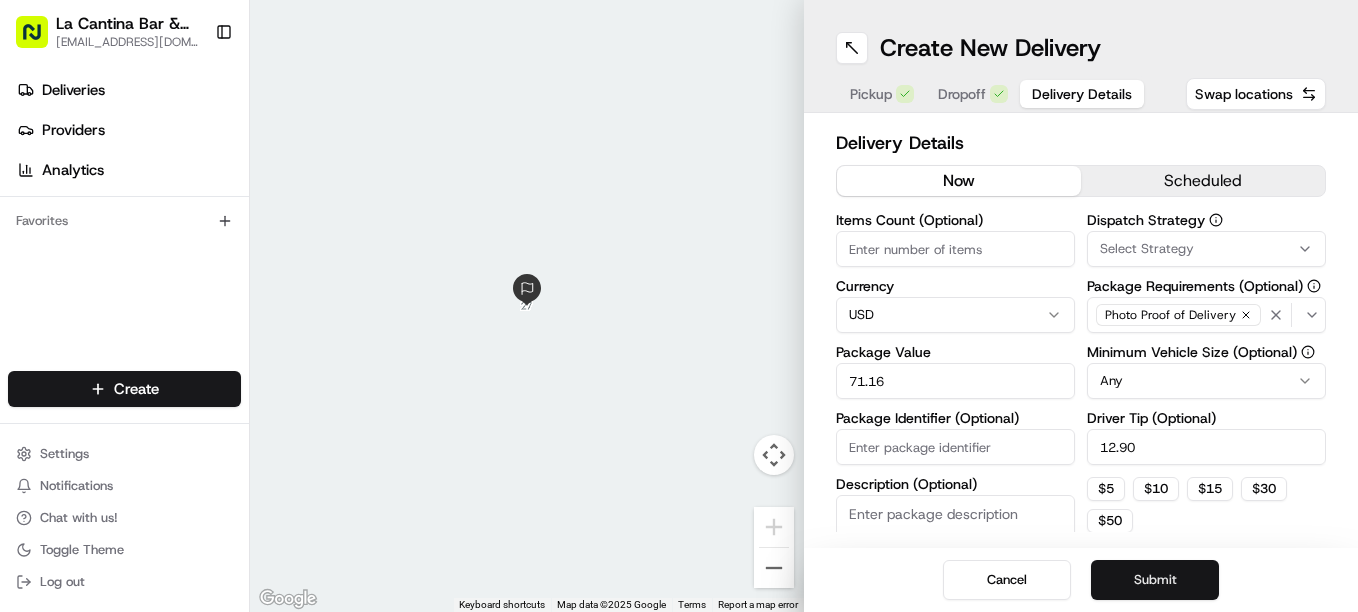 type on "12.90" 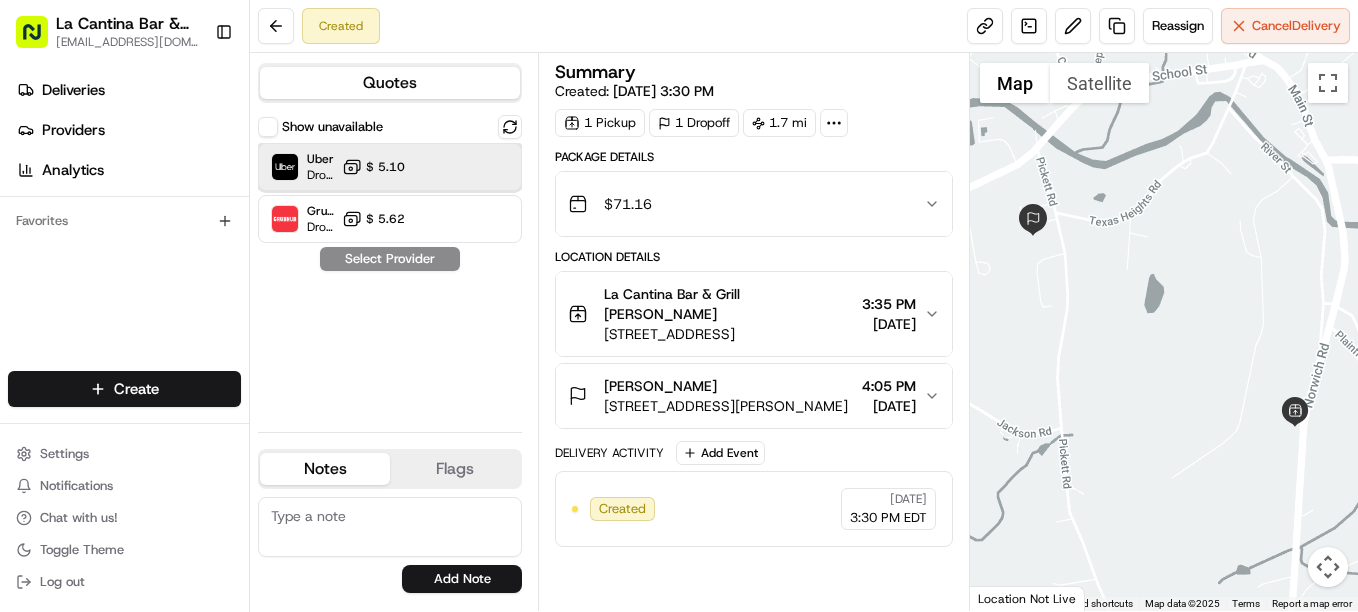 click at bounding box center (461, 167) 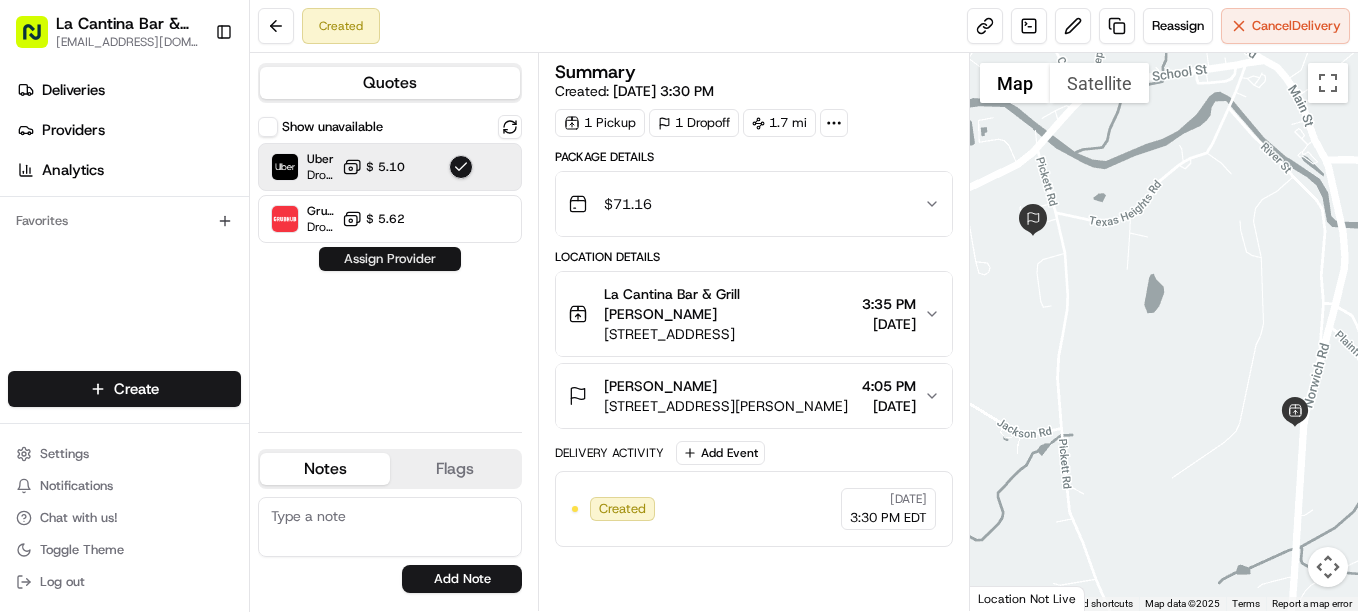 click on "Assign Provider" at bounding box center (390, 259) 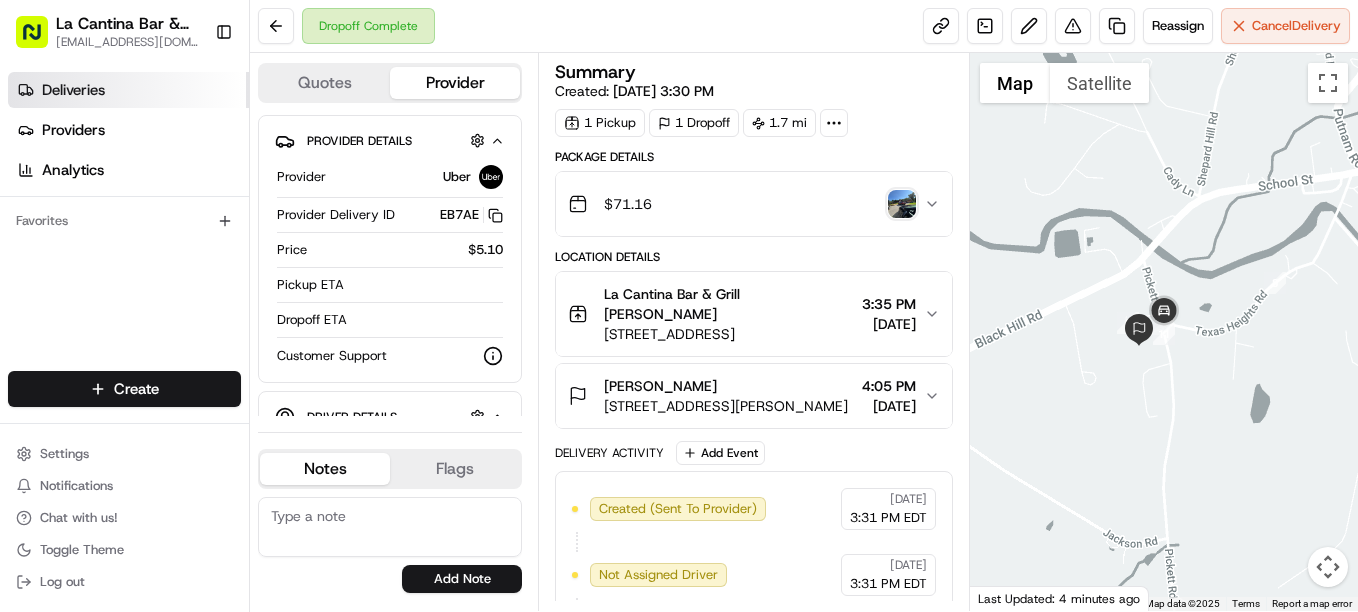 click on "Deliveries" at bounding box center (128, 90) 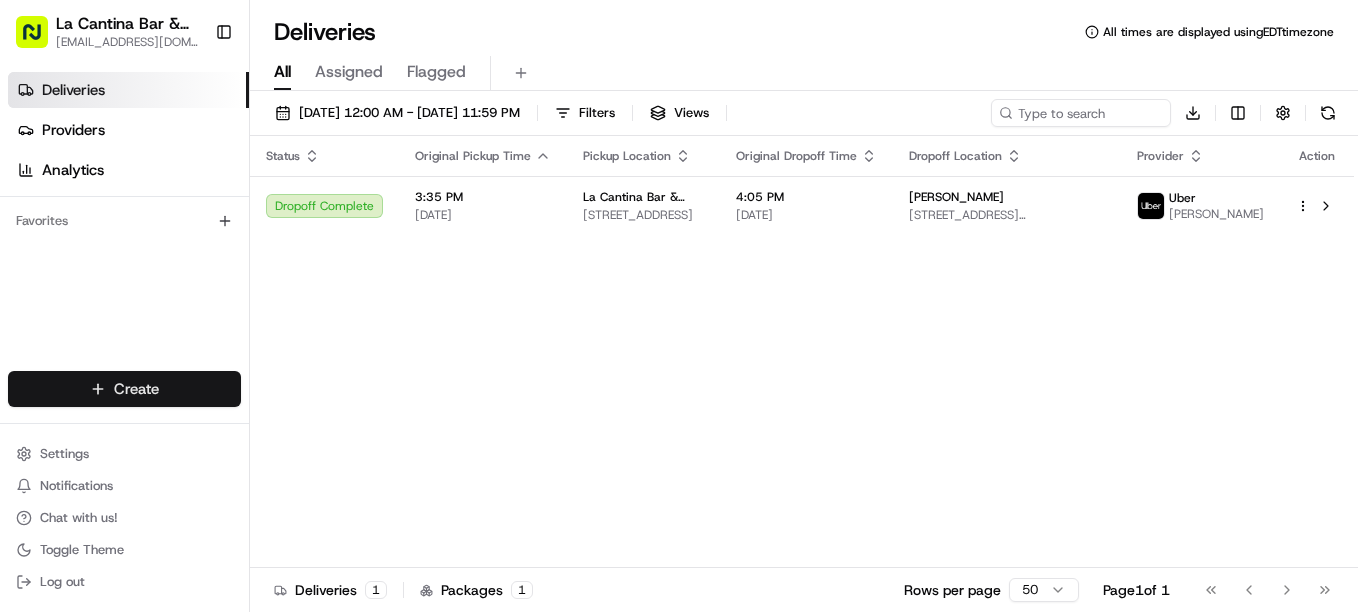 click on "La Cantina Bar & Grill [EMAIL_ADDRESS][DOMAIN_NAME] Toggle Sidebar Deliveries Providers Analytics Favorites Main Menu Members & Organization Organization Users Roles Preferences Customization Tracking Orchestration Automations Dispatch Strategy Locations Pickup Locations Dropoff Locations Billing Billing Refund Requests Integrations Notification Triggers Webhooks API Keys Request Logs Create Settings Notifications Chat with us! Toggle Theme Log out Deliveries All times are displayed using  EDT  timezone All Assigned Flagged [DATE] 12:00 AM - [DATE] 11:59 PM Filters Views Download Status Original Pickup Time Pickup Location Original Dropoff Time Dropoff Location Provider Action Dropoff Complete 3:35 PM [DATE] La Cantina Bar & Grill [STREET_ADDRESS] 4:05 PM [DATE] [PERSON_NAME] [STREET_ADDRESS][PERSON_NAME] [PERSON_NAME] Deliveries 1 Packages 1 Rows per page 50 Page  1  of   1 Go to first page Go to previous page Go to next page Go to last page" at bounding box center [679, 306] 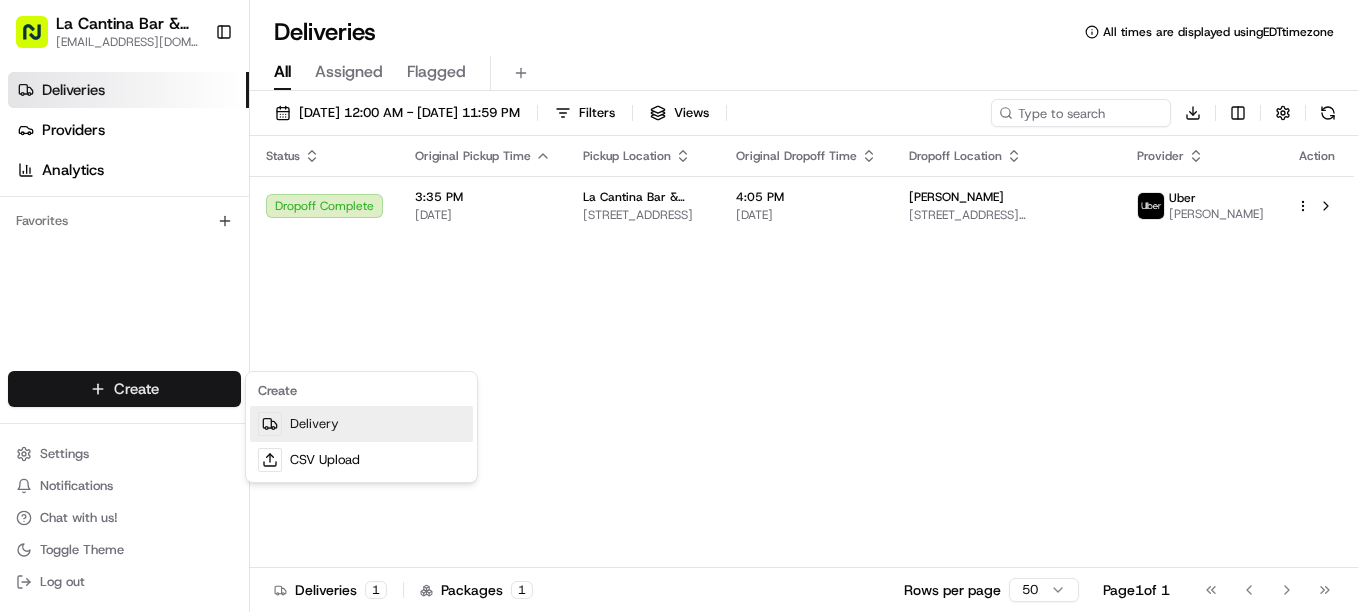 click on "Delivery" at bounding box center [361, 424] 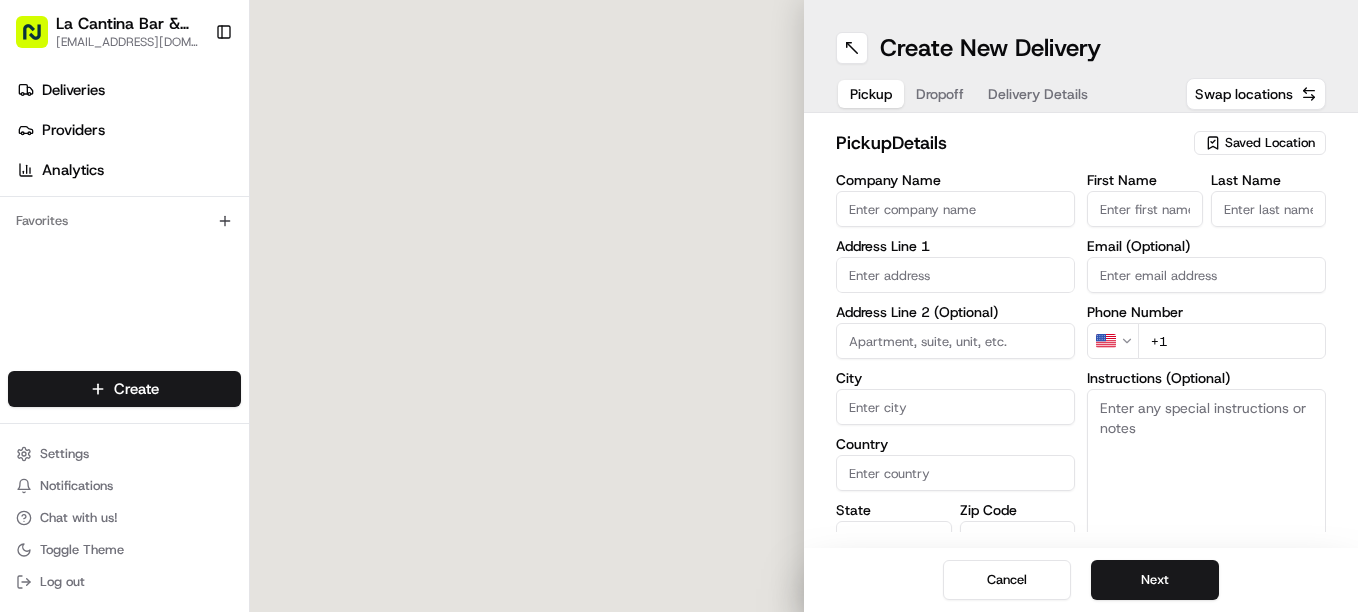 click on "Last Name" at bounding box center [1269, 209] 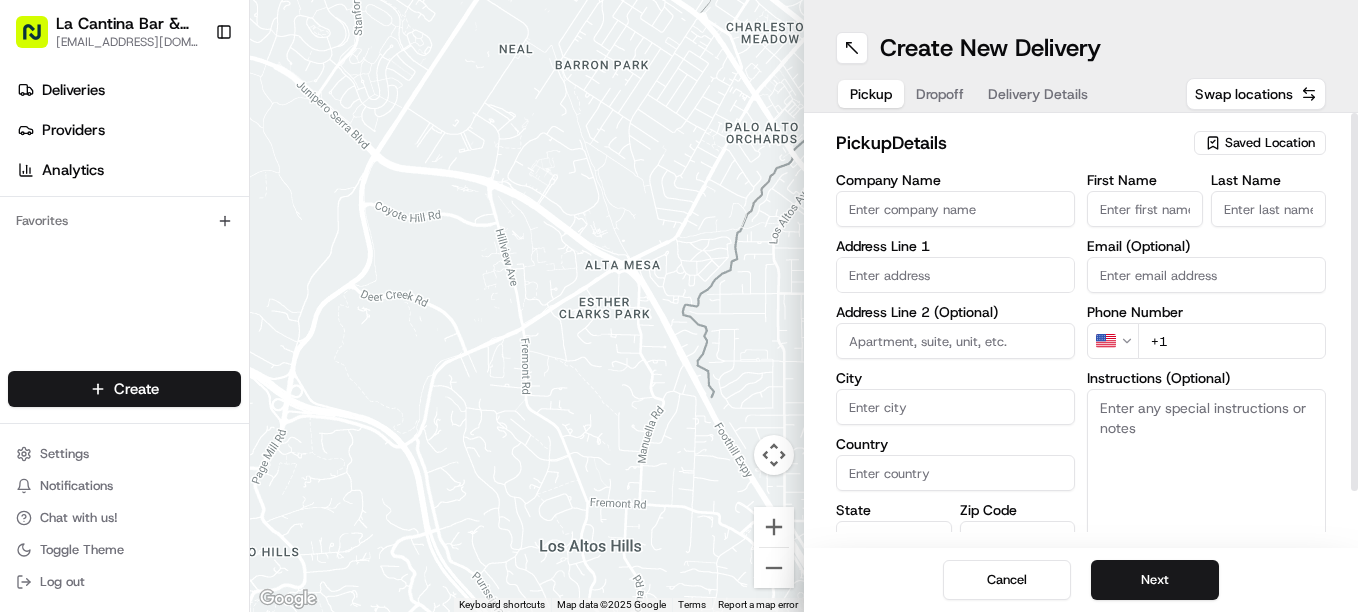 click on "Company Name" at bounding box center (955, 209) 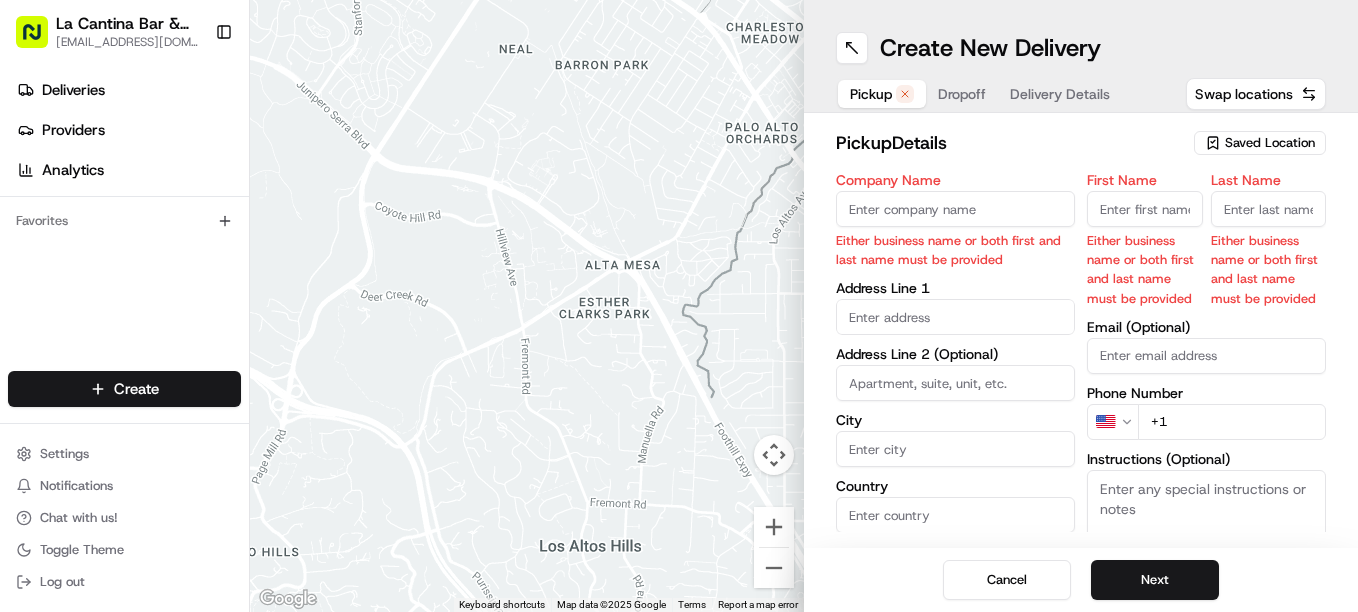 type on "La Cantina Bar & Grill" 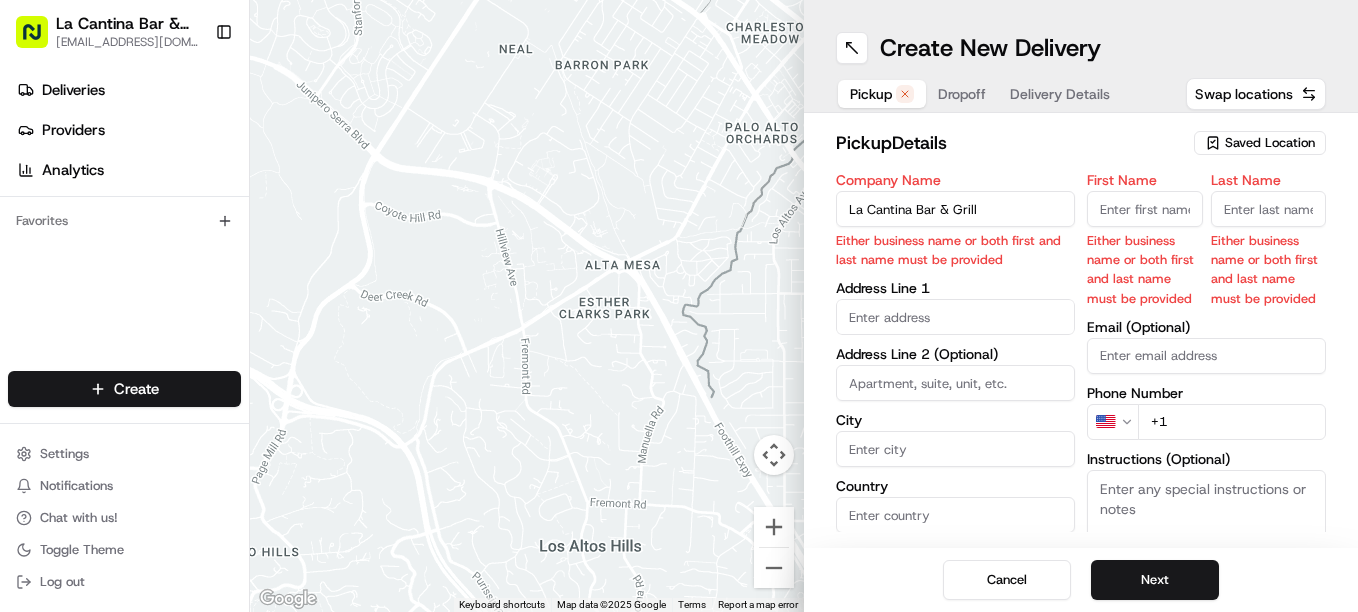type on "[STREET_ADDRESS]" 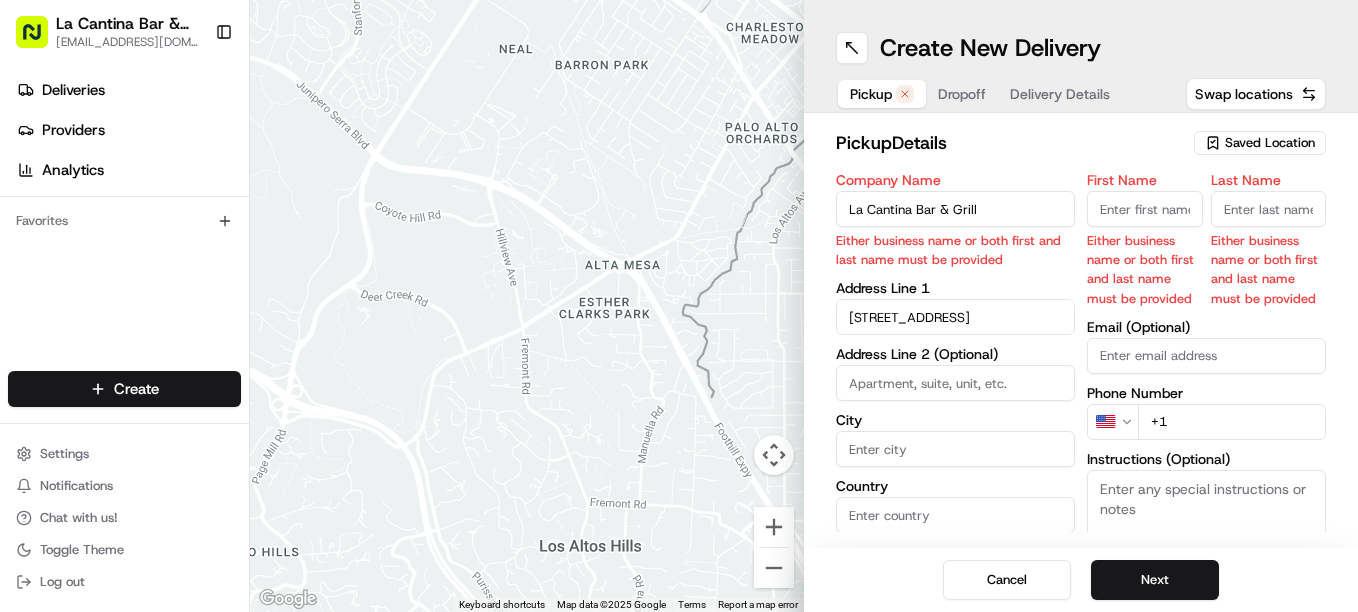 type on "Plainfield" 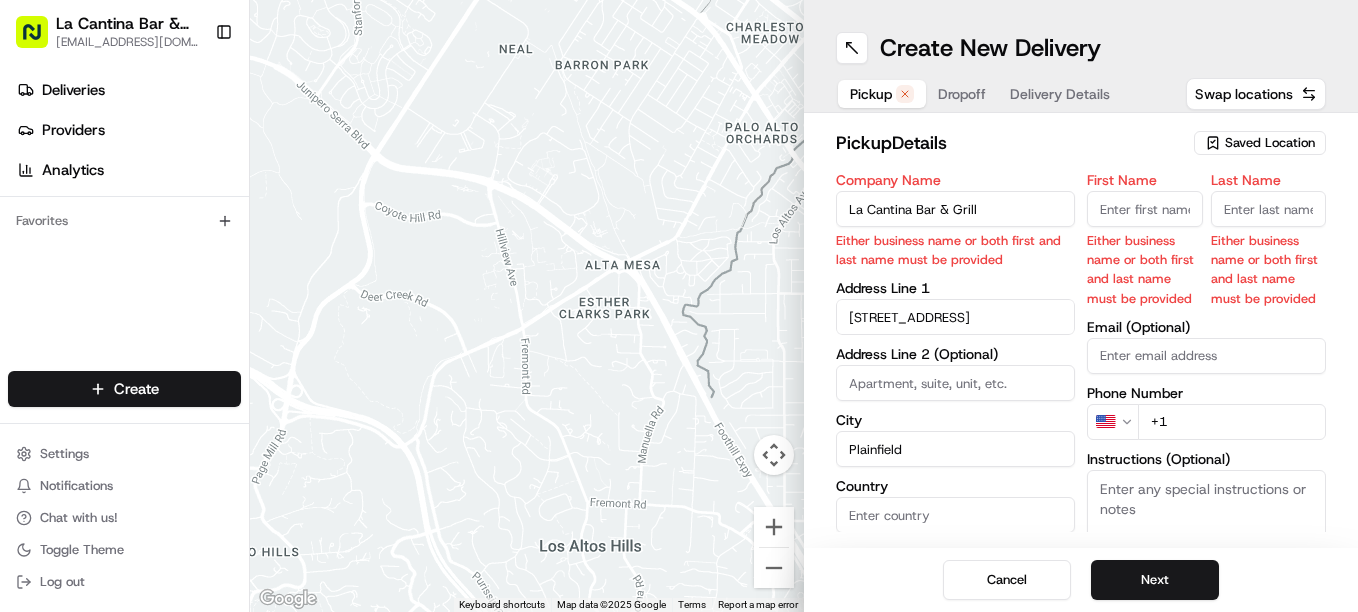 type on "[GEOGRAPHIC_DATA]" 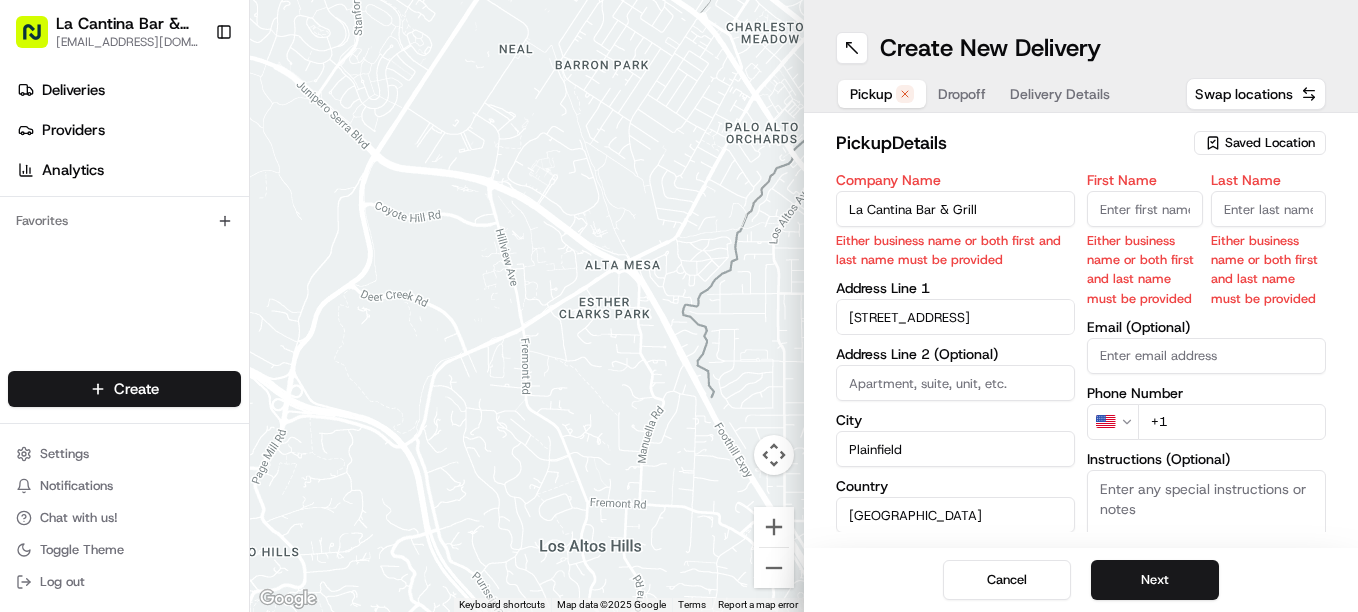 type on "CT" 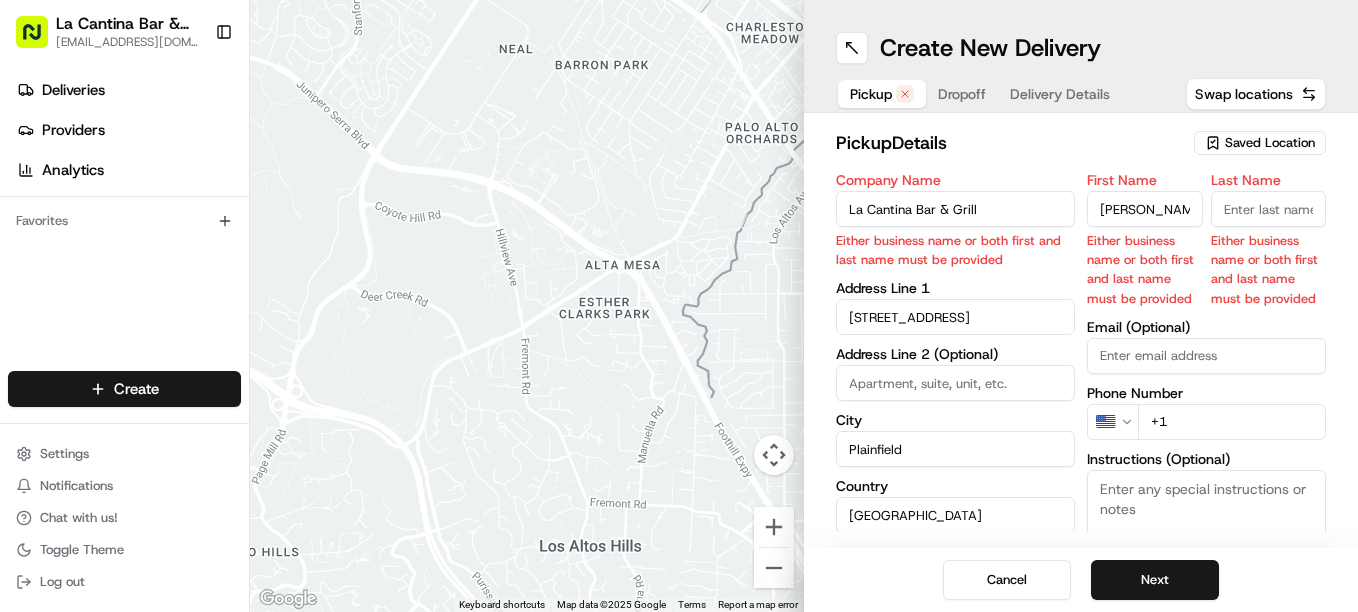 type on "[PERSON_NAME]" 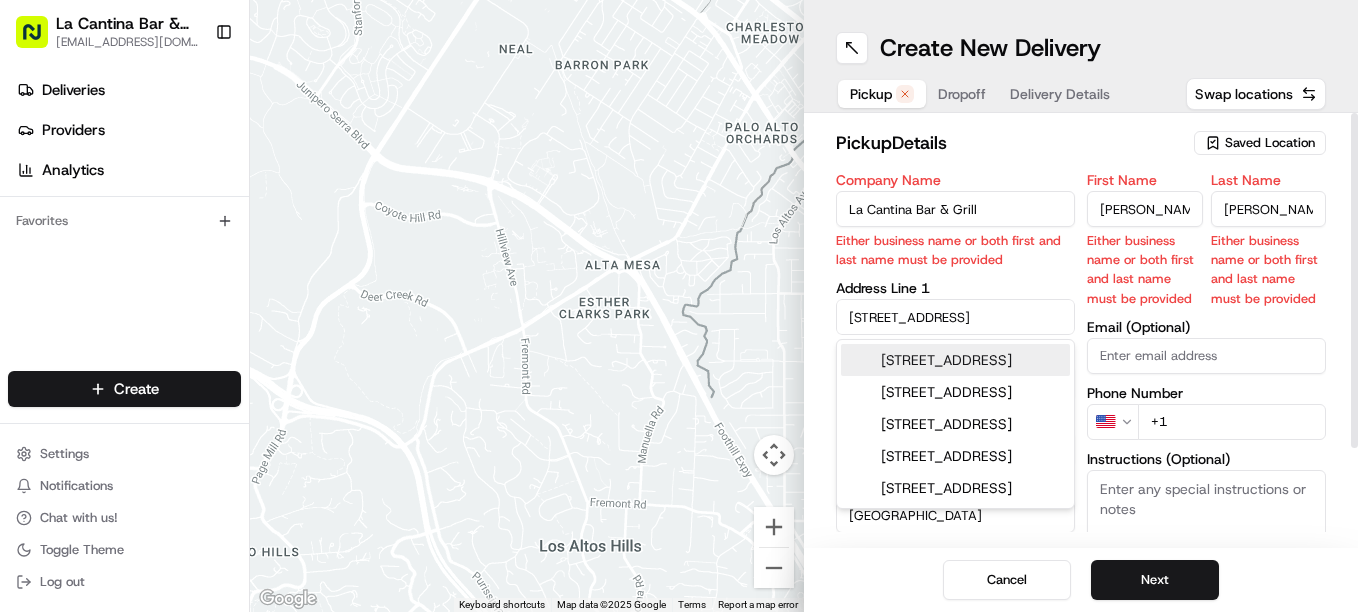 click on "[STREET_ADDRESS]" at bounding box center (955, 360) 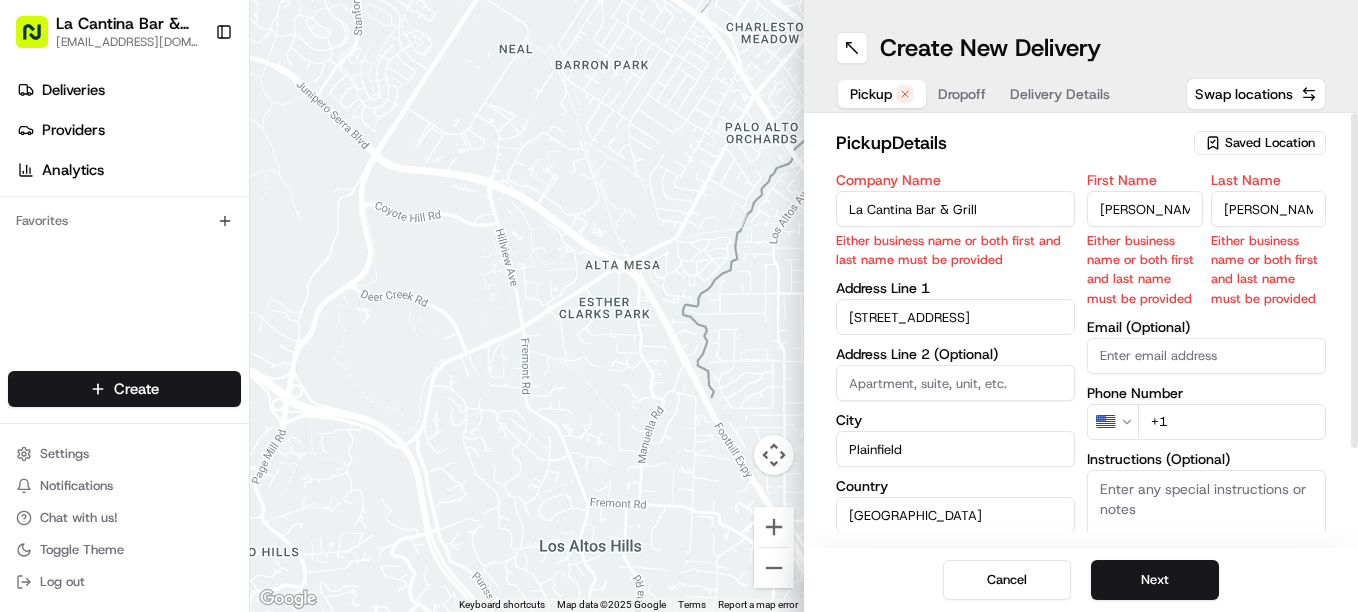 type on "[STREET_ADDRESS]" 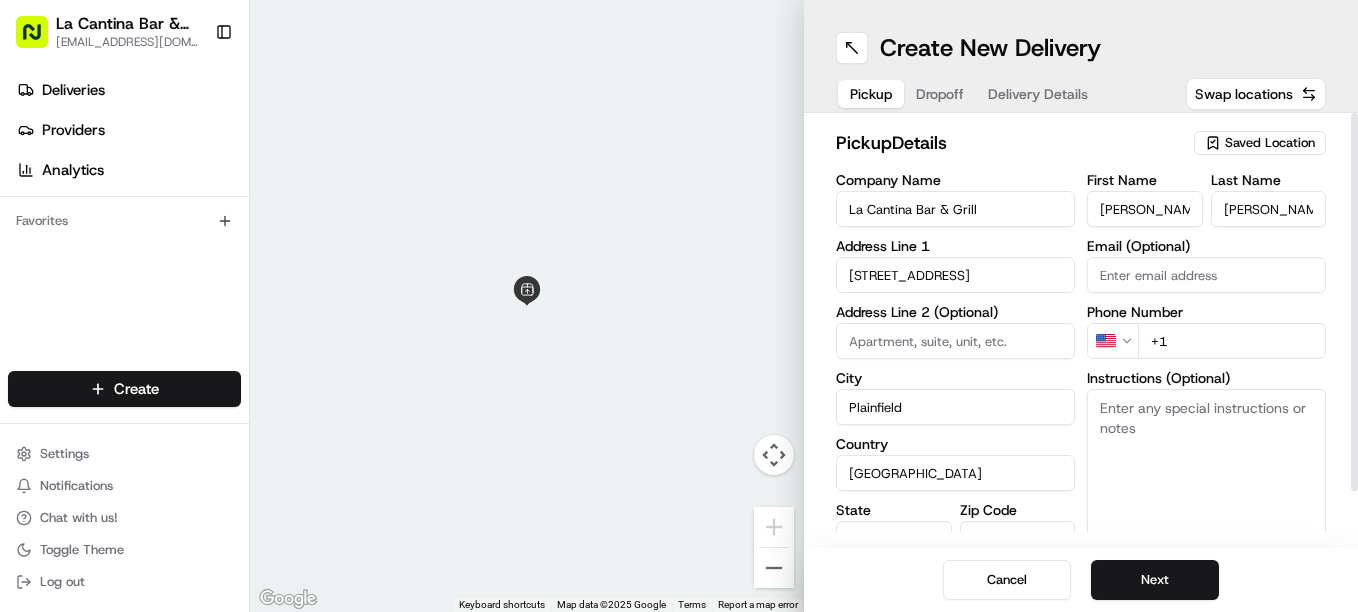 click on "+1" at bounding box center [1232, 341] 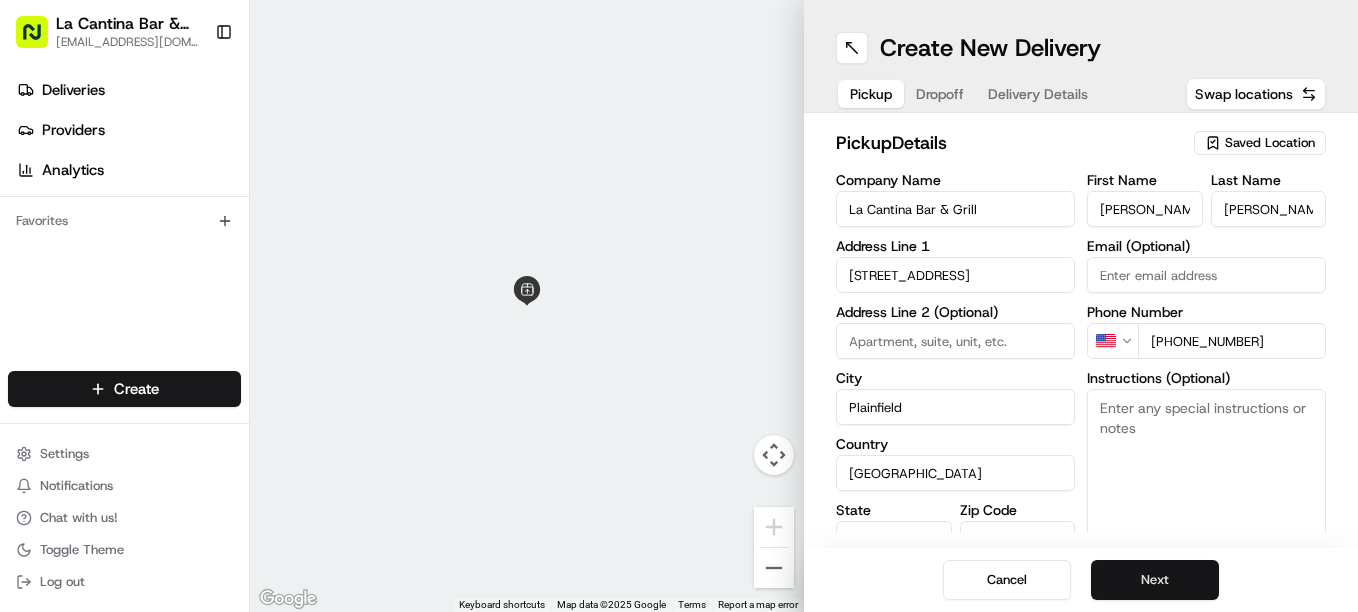 type on "[PHONE_NUMBER]" 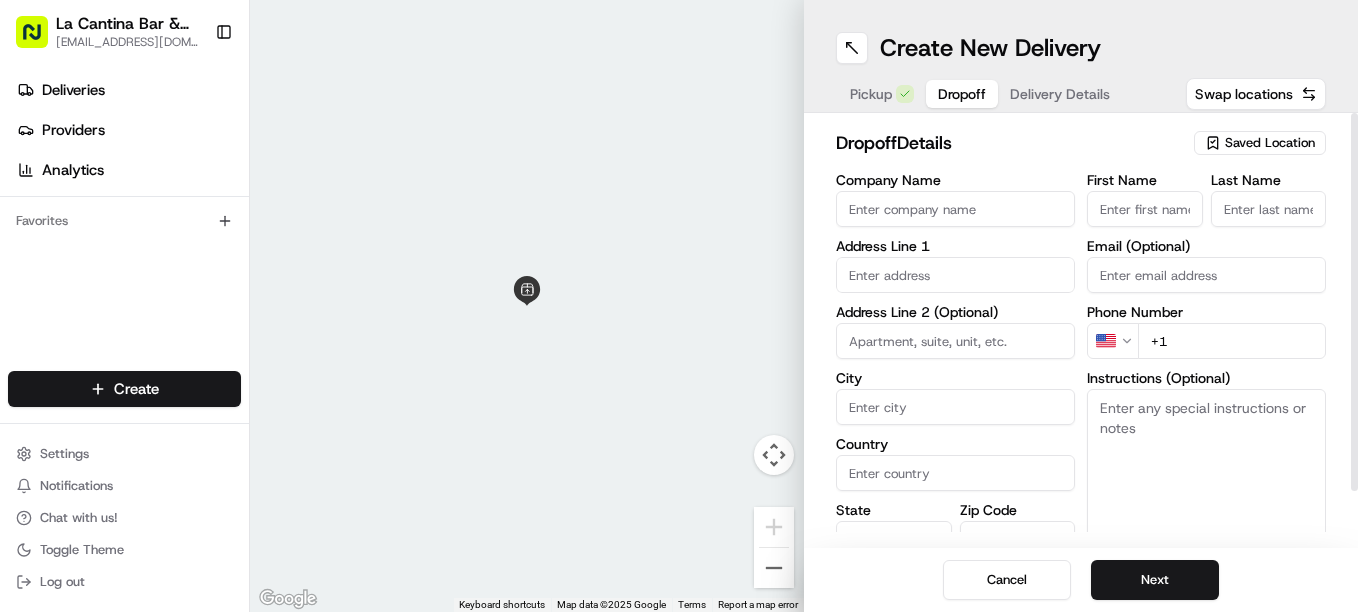 click on "Last Name" at bounding box center [1269, 209] 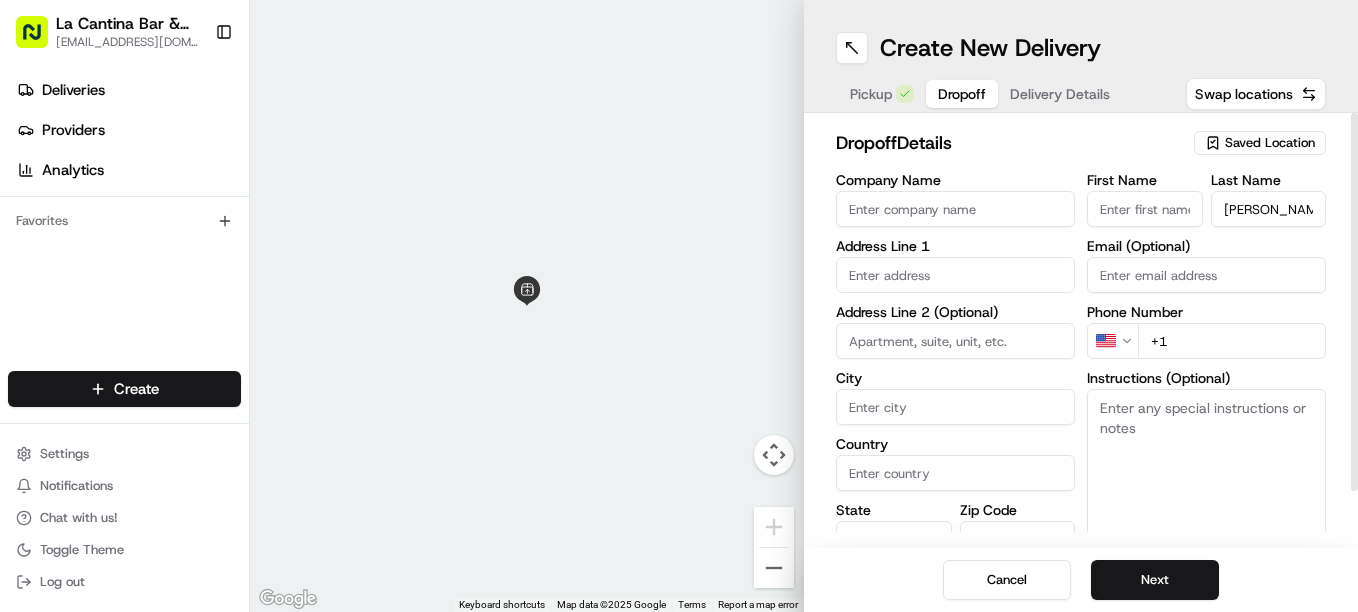 type on "[PERSON_NAME]" 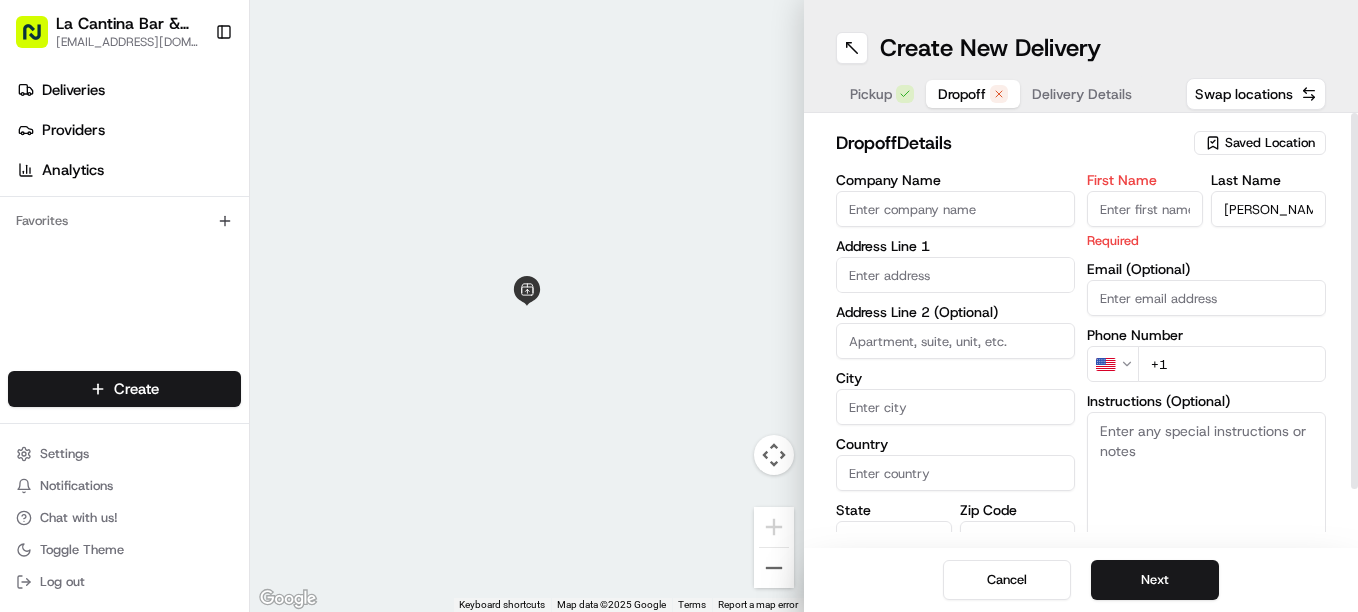 click on "First Name" at bounding box center (1145, 209) 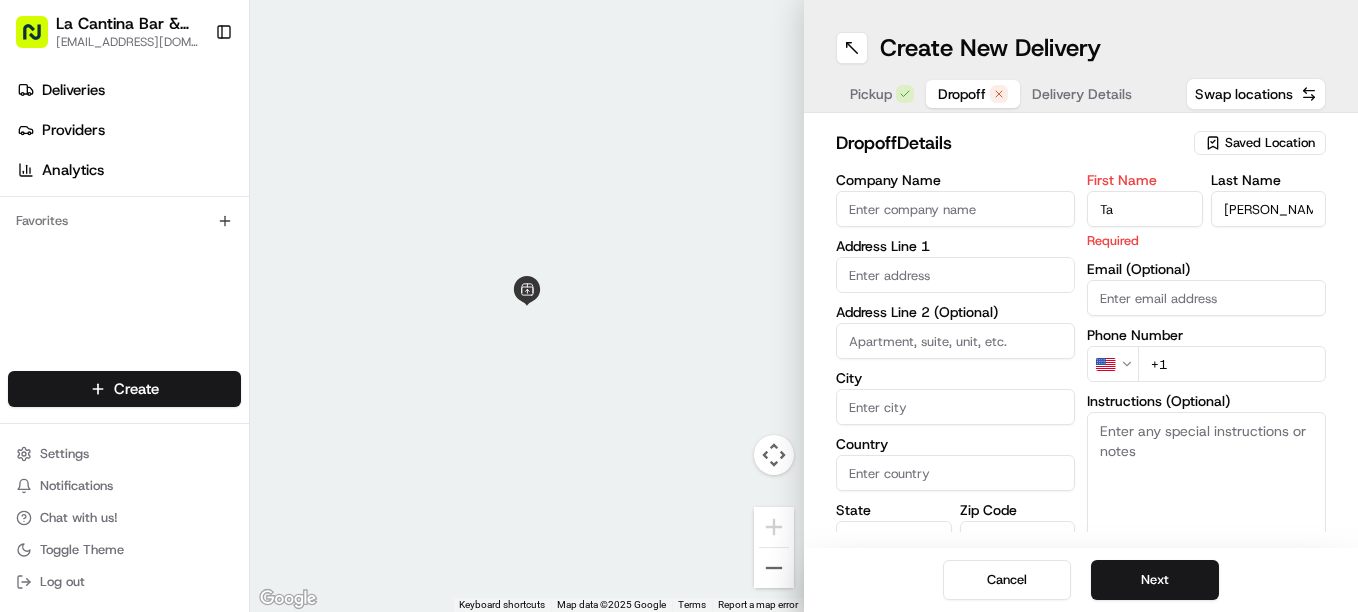 type on "[PERSON_NAME]" 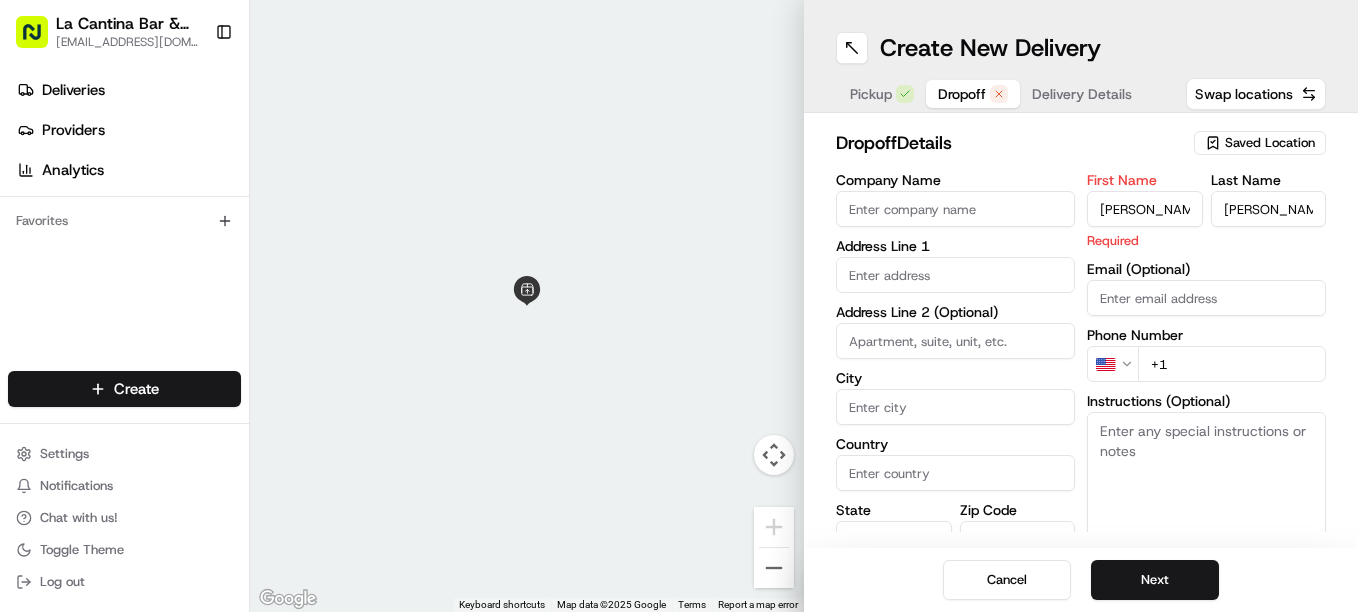 type on "[STREET_ADDRESS]" 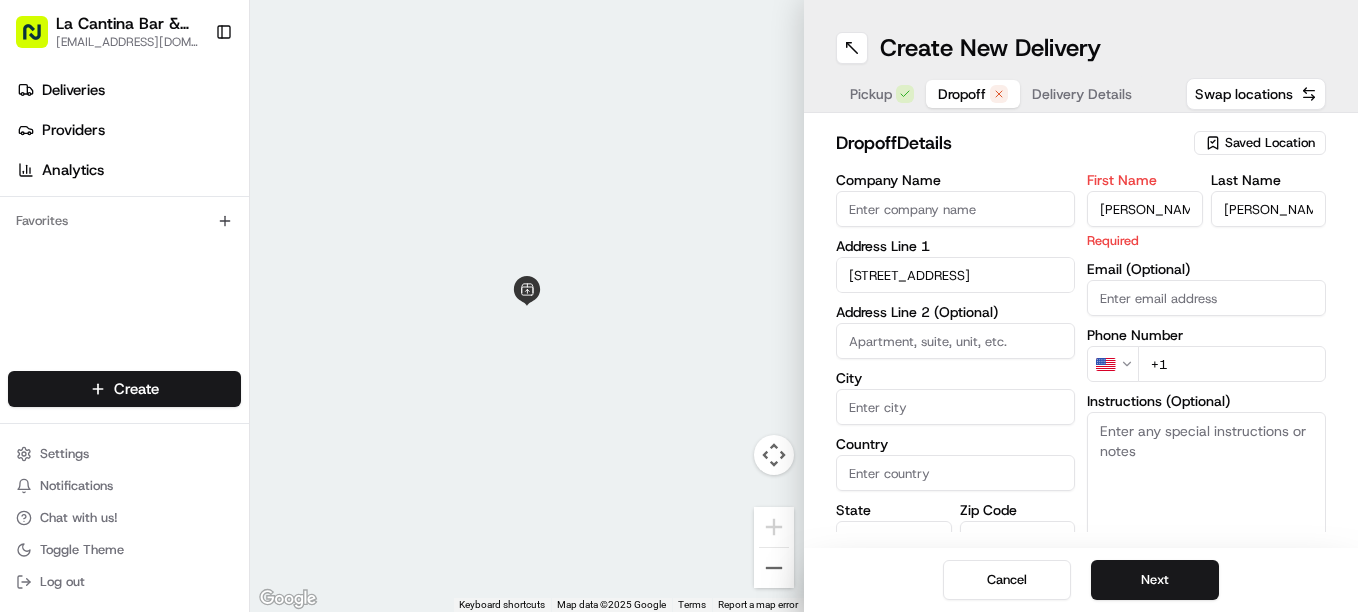 type on "Plainfield" 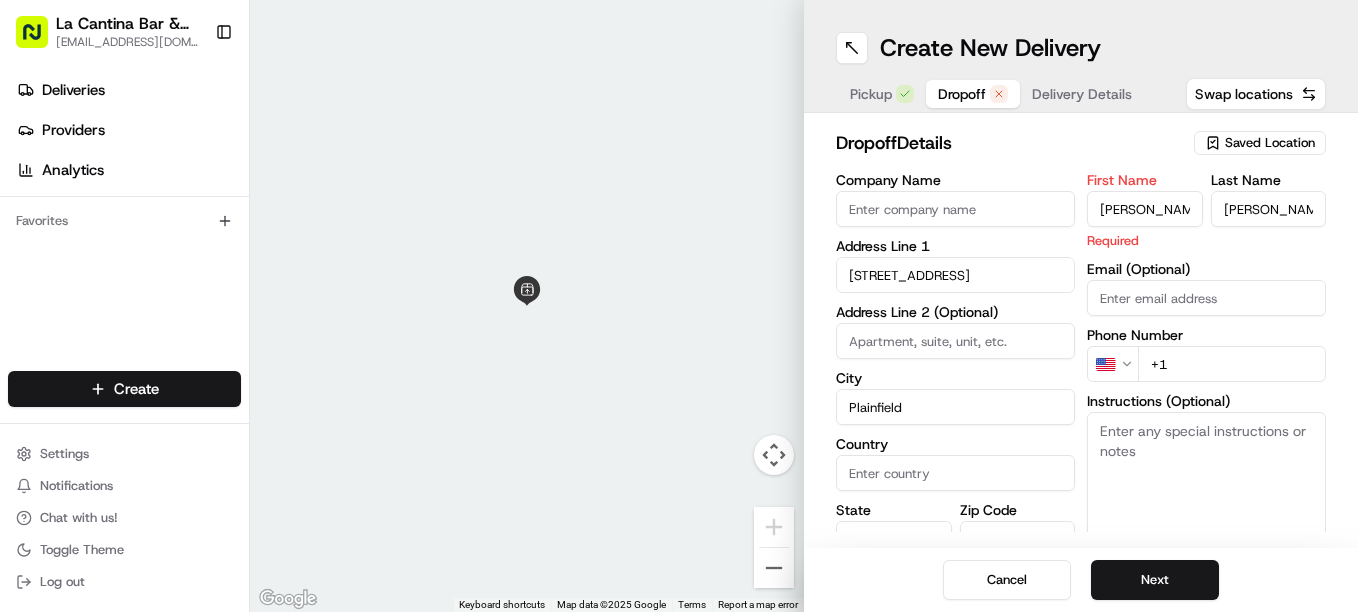 type on "[GEOGRAPHIC_DATA]" 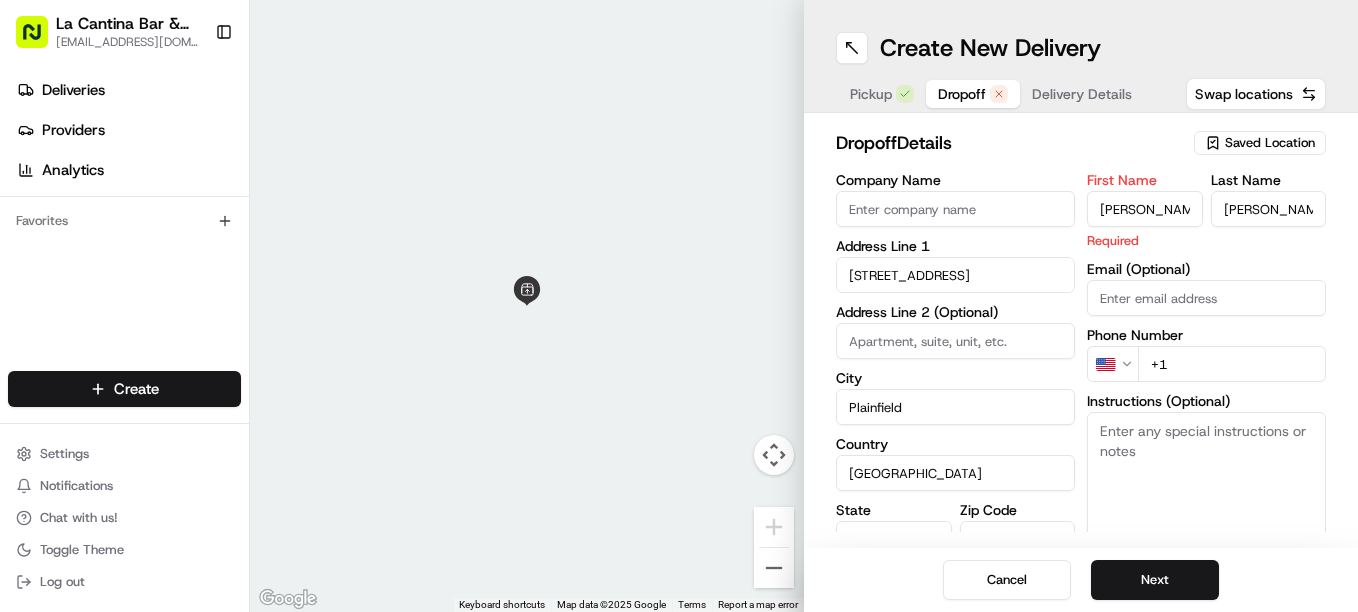 type on "CT" 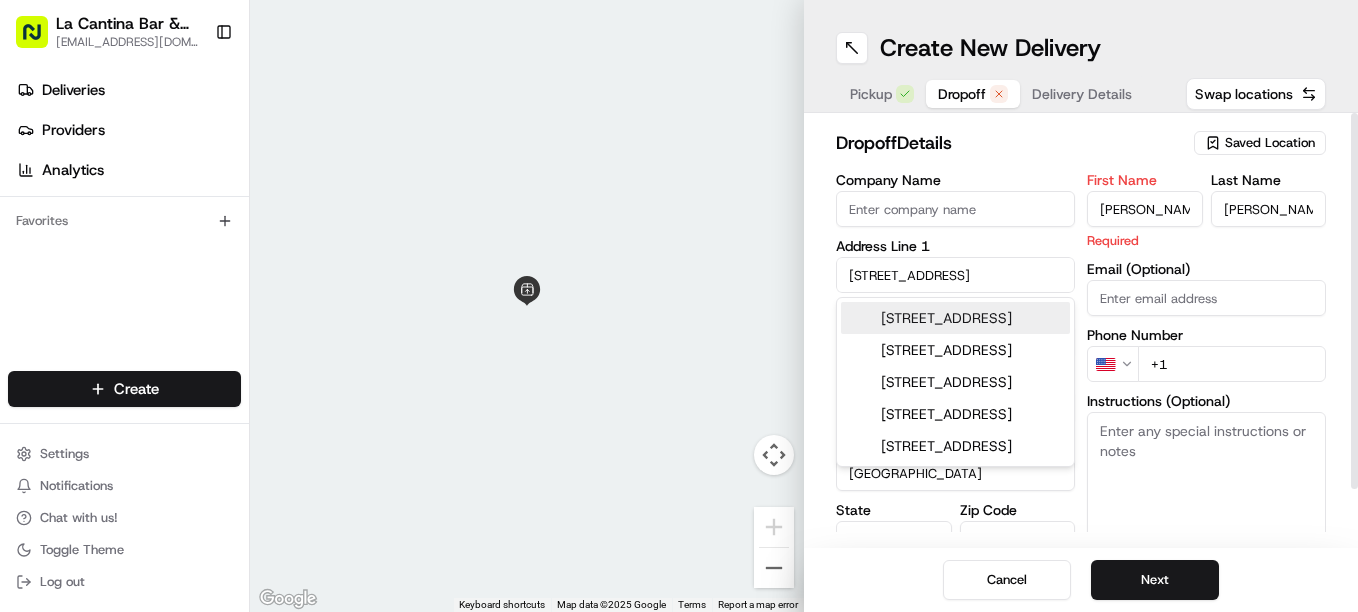 click on "[STREET_ADDRESS]" at bounding box center (955, 318) 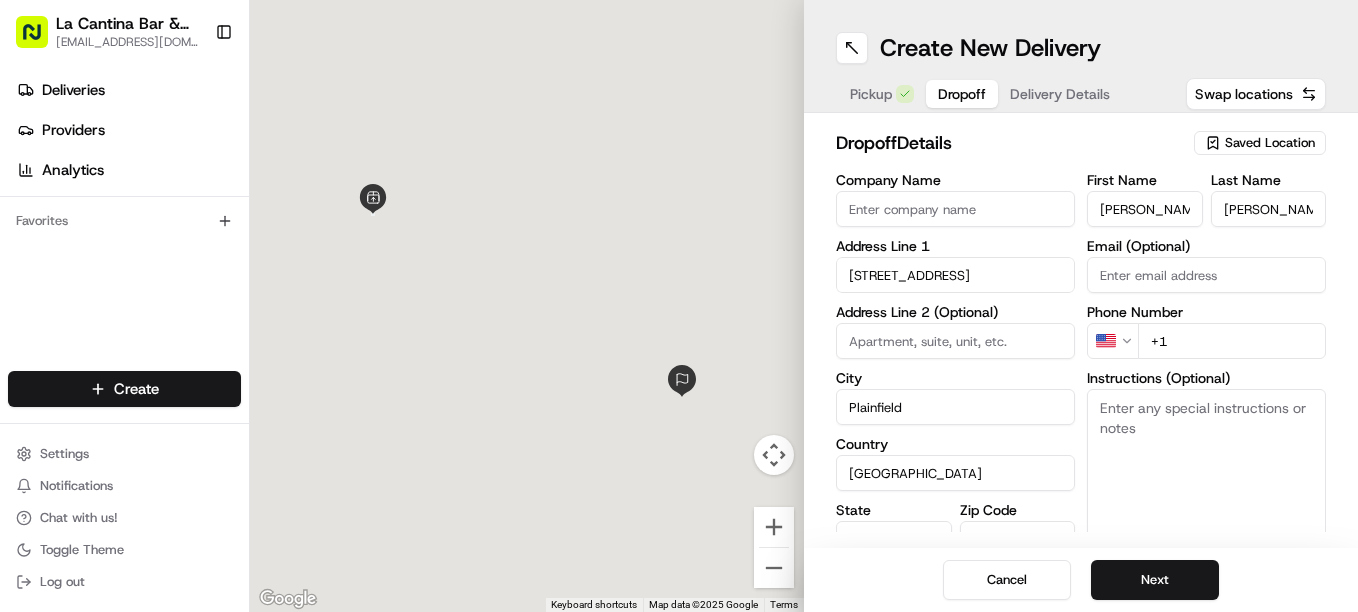 type on "[STREET_ADDRESS]" 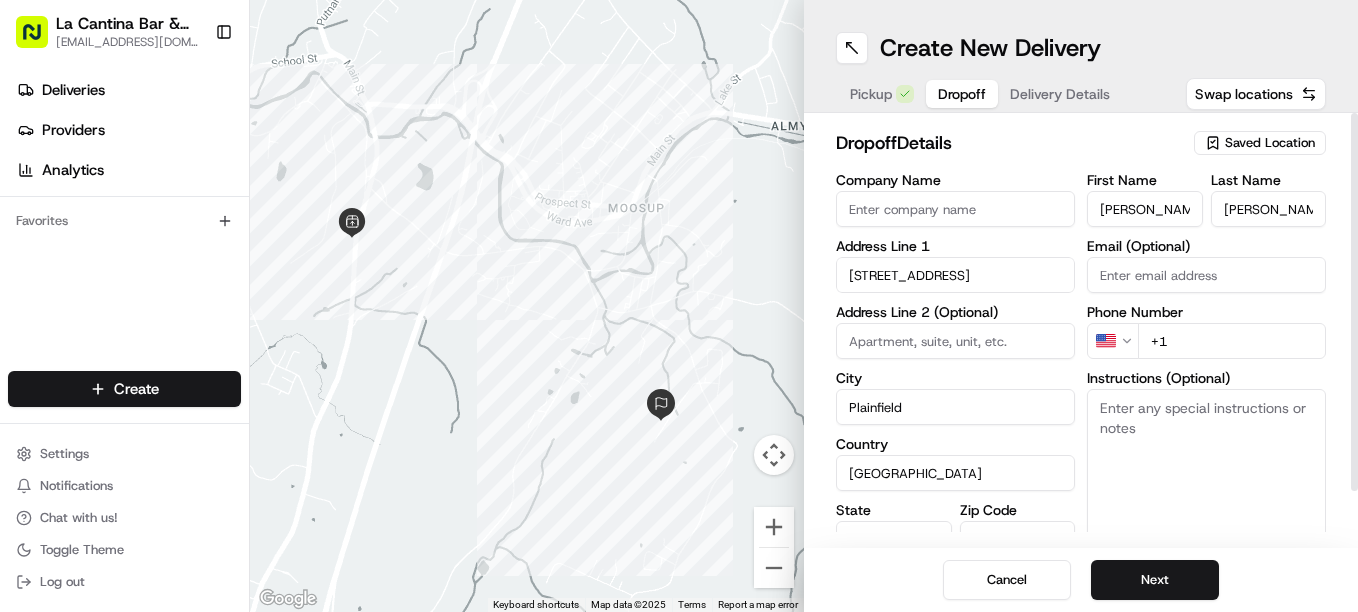 click on "+1" at bounding box center (1232, 341) 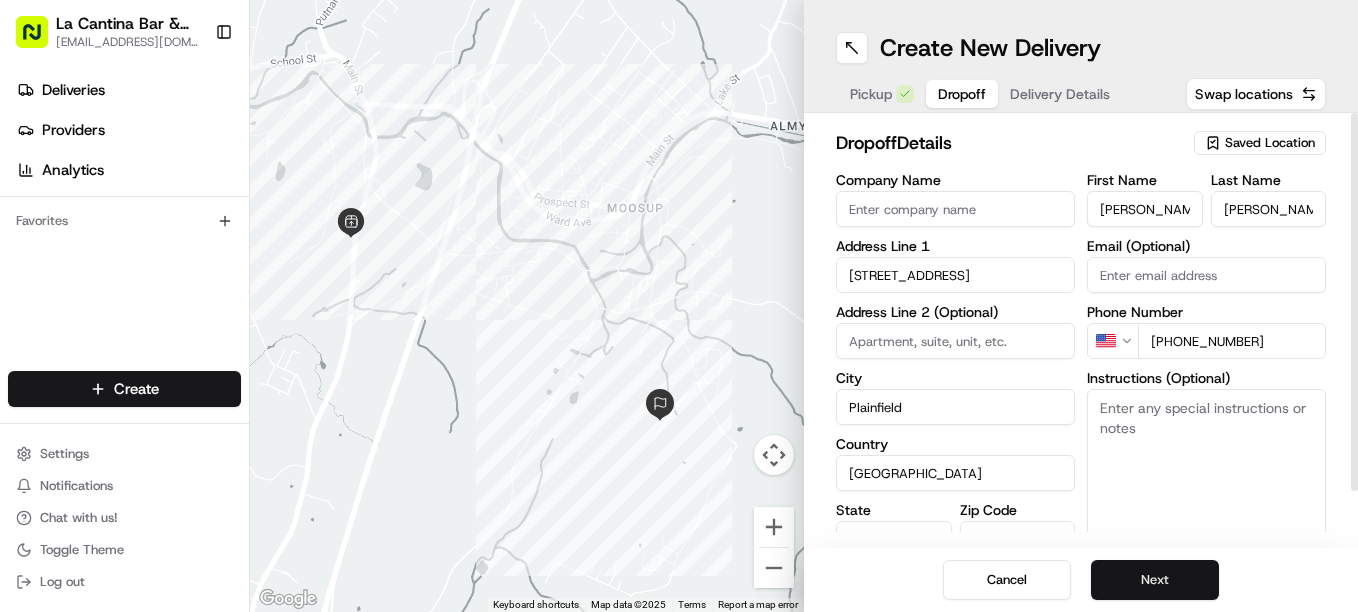 type on "[PHONE_NUMBER]" 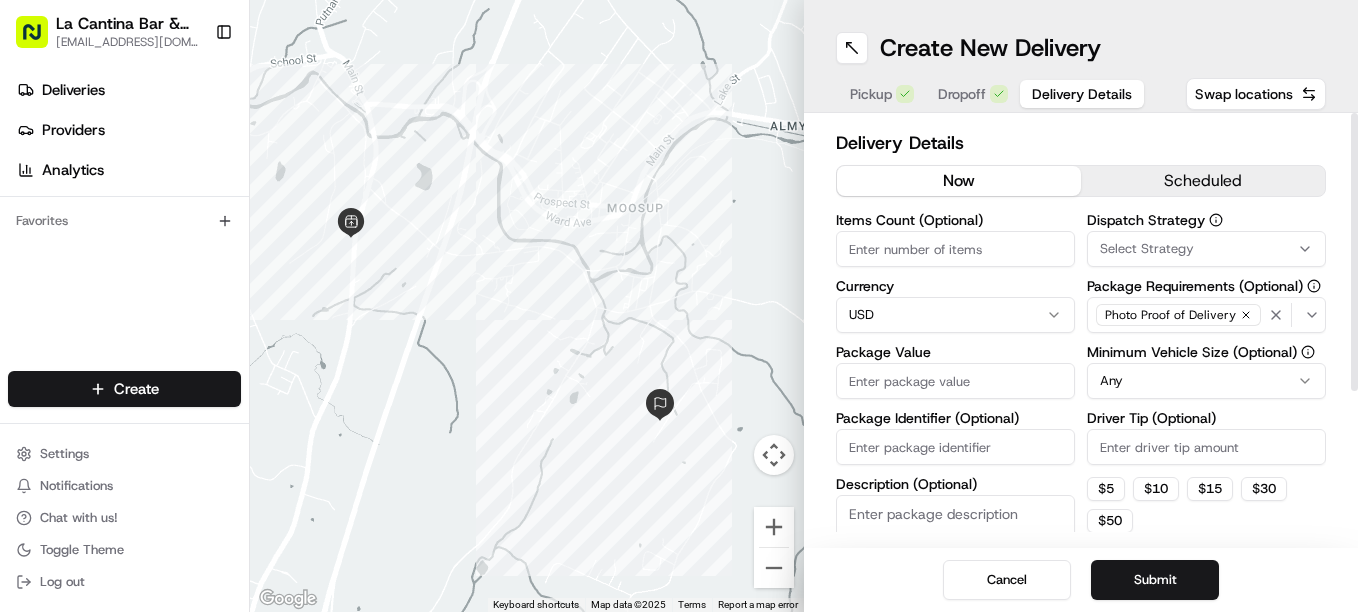 click on "Package Value" at bounding box center (955, 372) 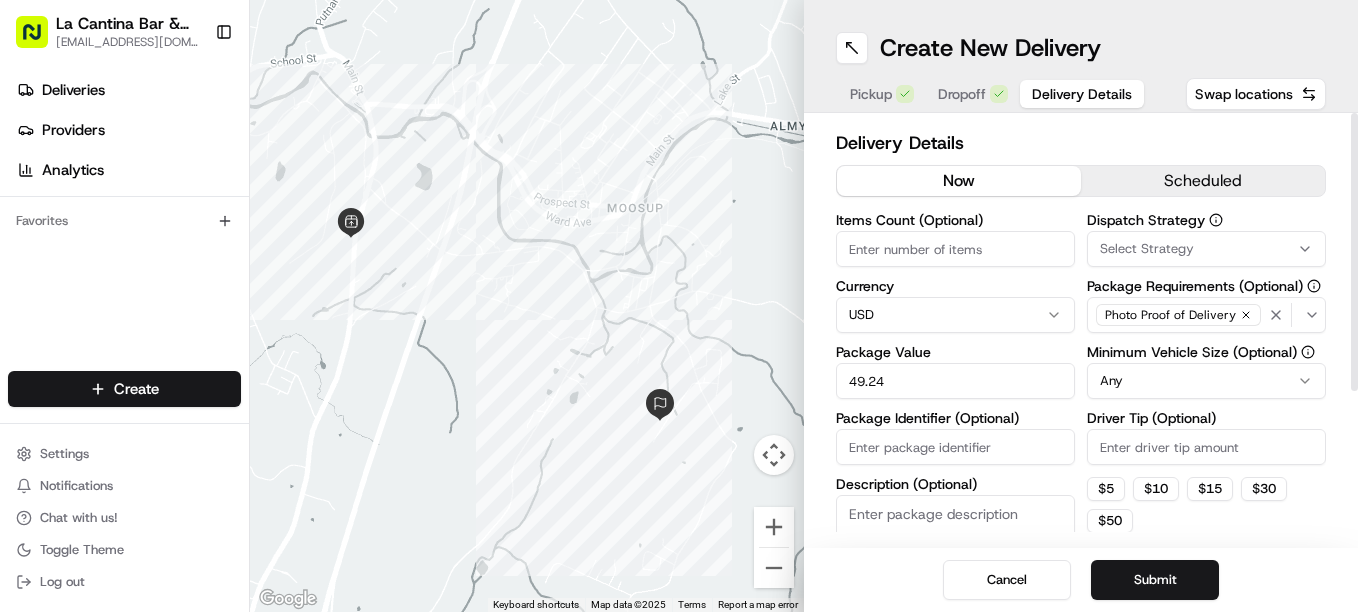 type on "49.24" 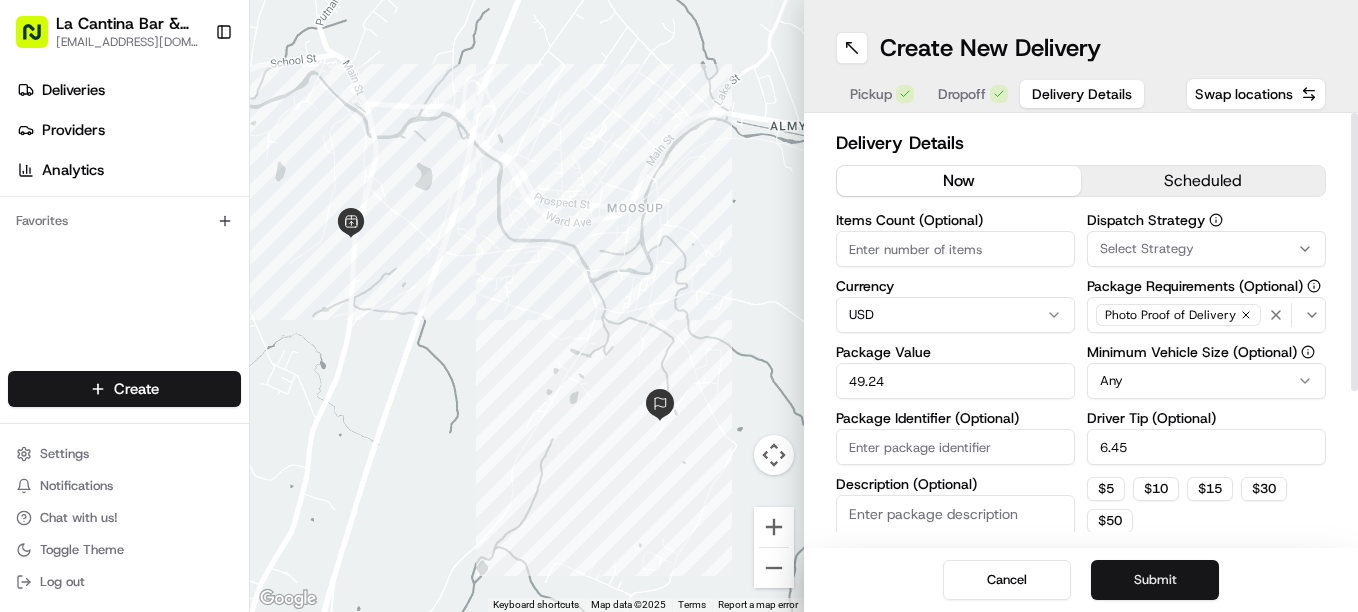 type on "6.45" 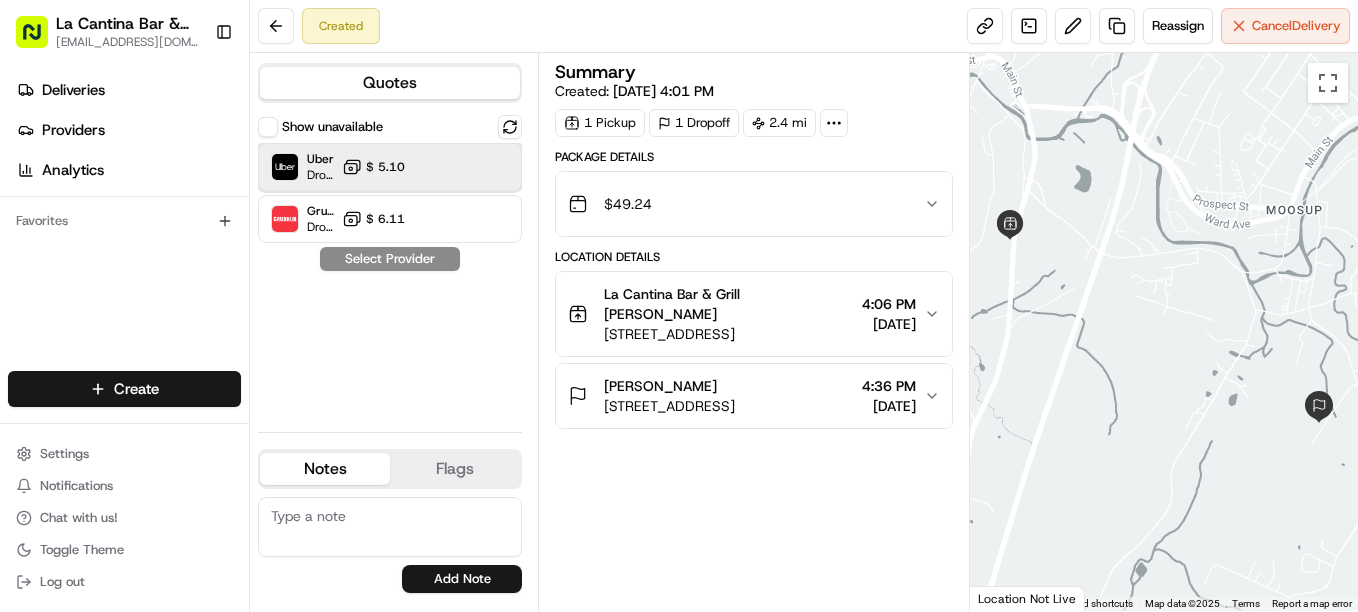 click on "Uber Dropoff ETA   26 minutes $   5.10" at bounding box center [390, 167] 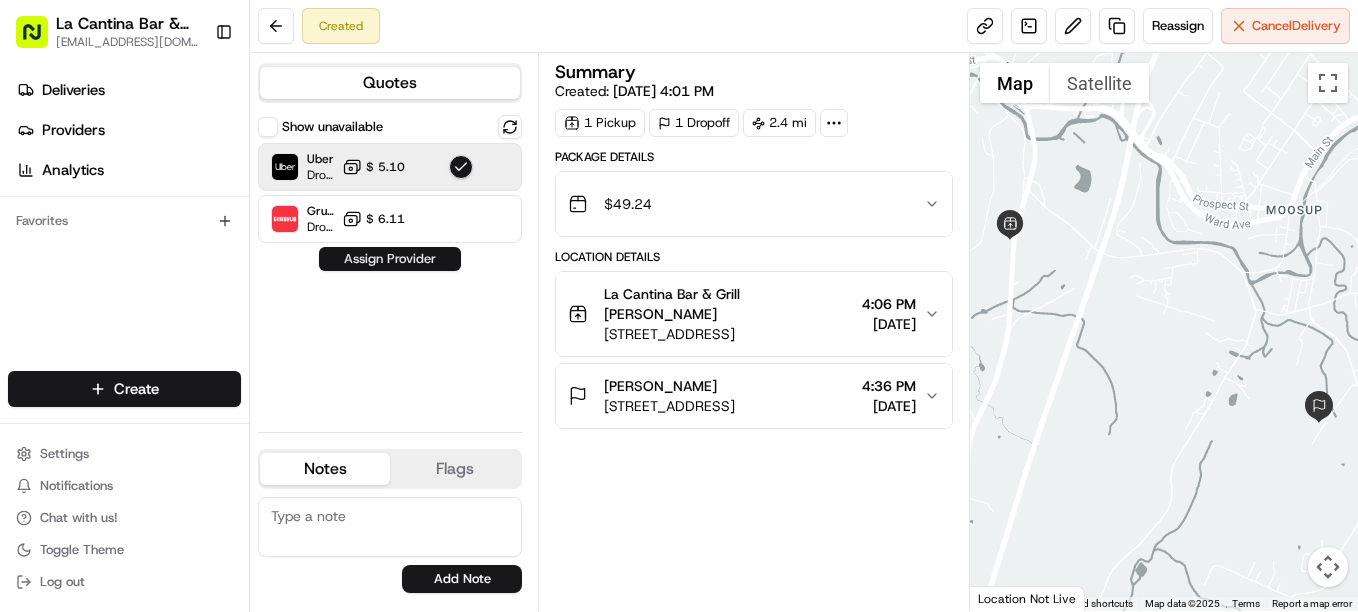 click on "Assign Provider" at bounding box center [390, 259] 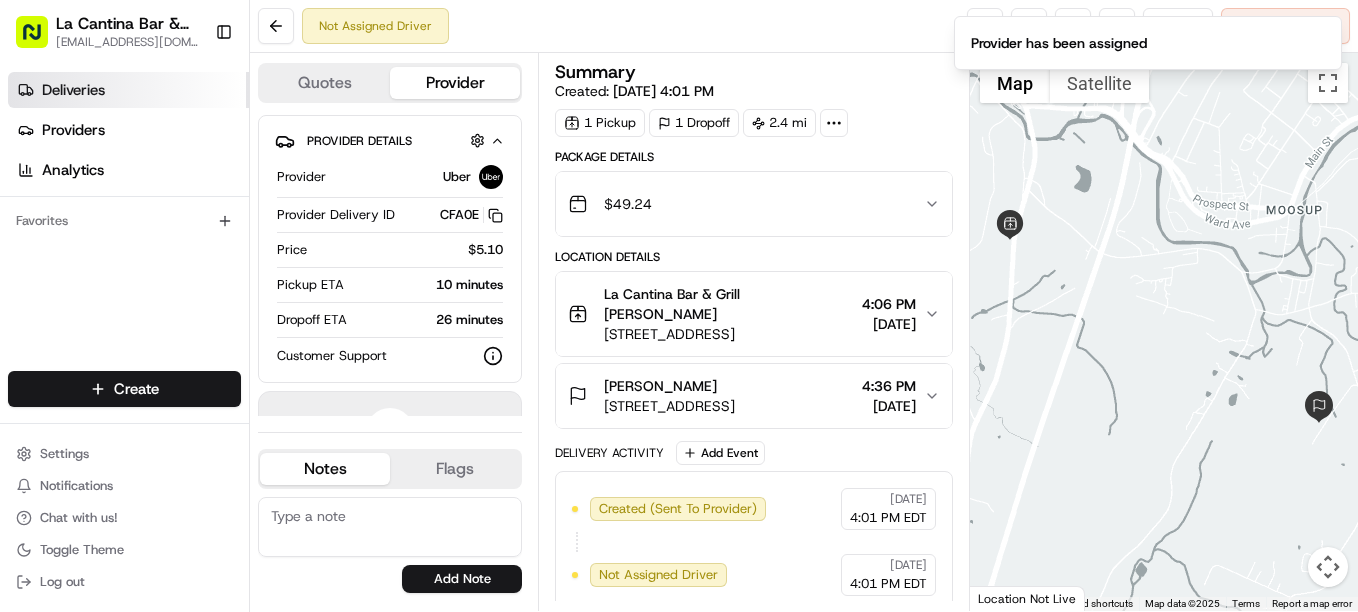 click on "Deliveries" at bounding box center [73, 90] 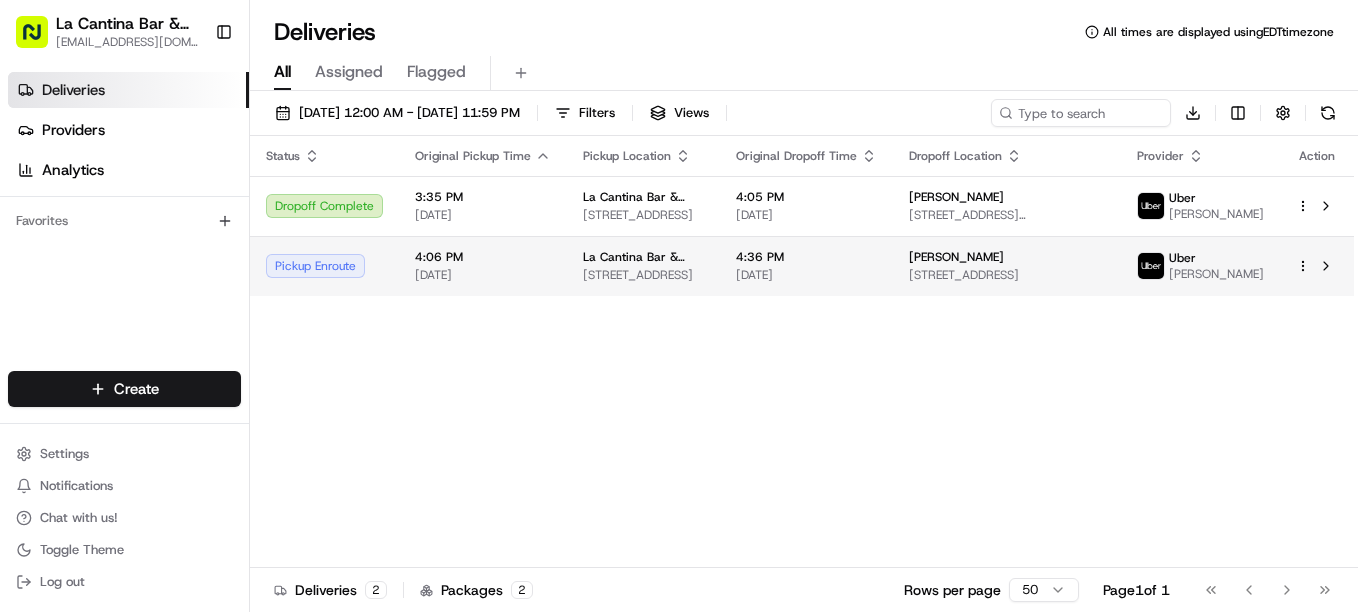 click on "[PERSON_NAME] [STREET_ADDRESS]" at bounding box center (1007, 266) 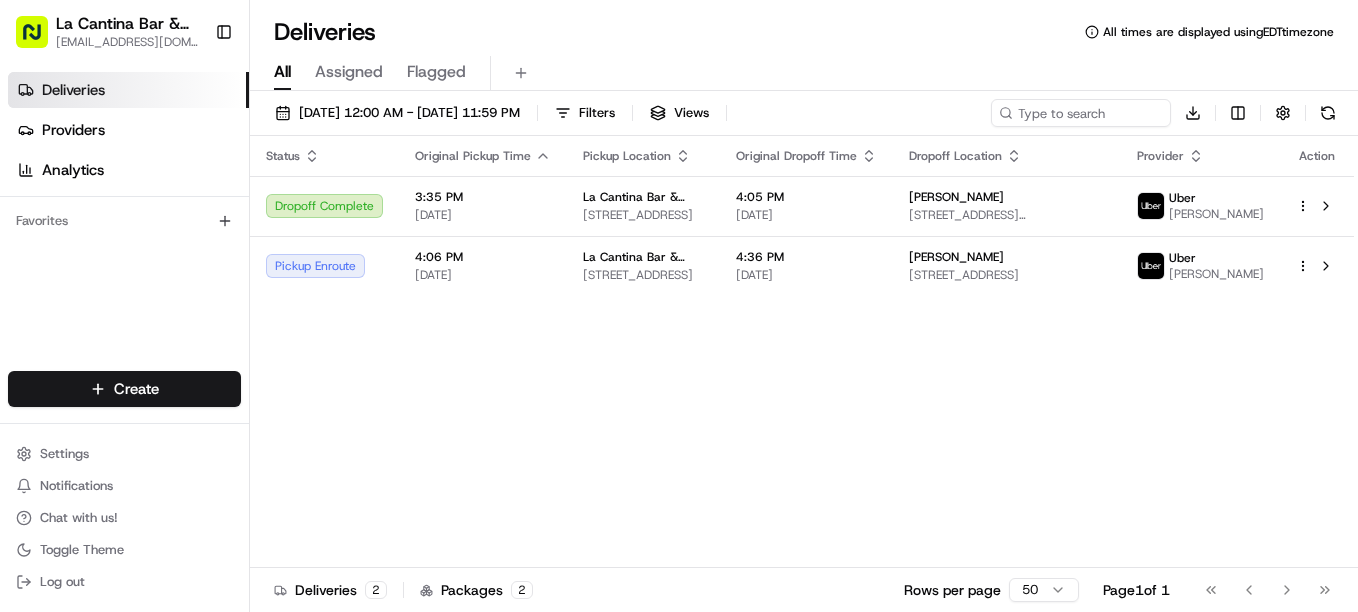 click on "Status Original Pickup Time Pickup Location Original Dropoff Time Dropoff Location Provider Action Dropoff Complete 3:35 PM [DATE] La Cantina Bar & Grill [STREET_ADDRESS] 4:05 PM [DATE] [PERSON_NAME] [STREET_ADDRESS][PERSON_NAME] [GEOGRAPHIC_DATA] [PERSON_NAME] Pickup Enroute 4:06 PM [DATE] La Cantina Bar & Grill [STREET_ADDRESS] 4:36 PM [DATE][GEOGRAPHIC_DATA][PERSON_NAME] [PERSON_NAME] [PERSON_NAME]" at bounding box center [802, 352] 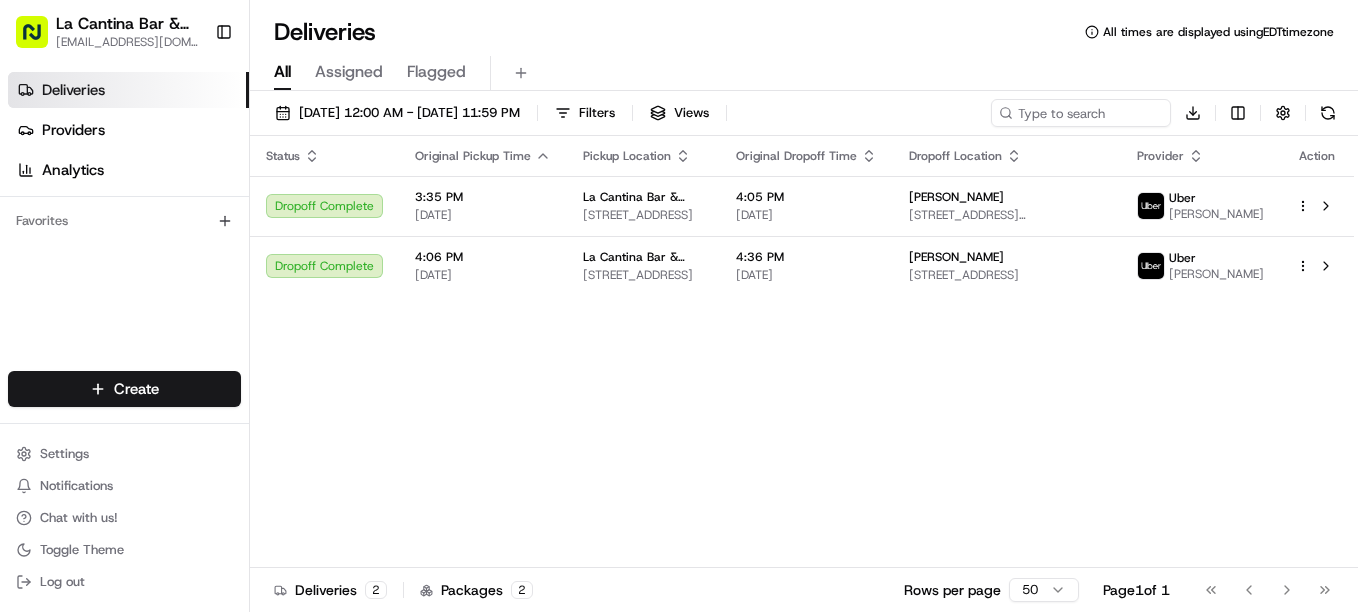 click on "La Cantina Bar & Grill [EMAIL_ADDRESS][DOMAIN_NAME] Toggle Sidebar Deliveries Providers Analytics Favorites Main Menu Members & Organization Organization Users Roles Preferences Customization Tracking Orchestration Automations Dispatch Strategy Locations Pickup Locations Dropoff Locations Billing Billing Refund Requests Integrations Notification Triggers Webhooks API Keys Request Logs Create Settings Notifications Chat with us! Toggle Theme Log out Deliveries All times are displayed using  EDT  timezone All Assigned Flagged [DATE] 12:00 AM - [DATE] 11:59 PM Filters Views Download Status Original Pickup Time Pickup Location Original Dropoff Time Dropoff Location Provider Action Dropoff Complete 3:35 PM [DATE] La Cantina Bar & Grill [STREET_ADDRESS] 4:05 PM [DATE] [PERSON_NAME] [STREET_ADDRESS][PERSON_NAME] [PERSON_NAME] Dropoff Complete 4:06 PM [DATE] La Cantina Bar & Grill [STREET_ADDRESS] 4:36 PM [DATE] Uber" at bounding box center [679, 306] 